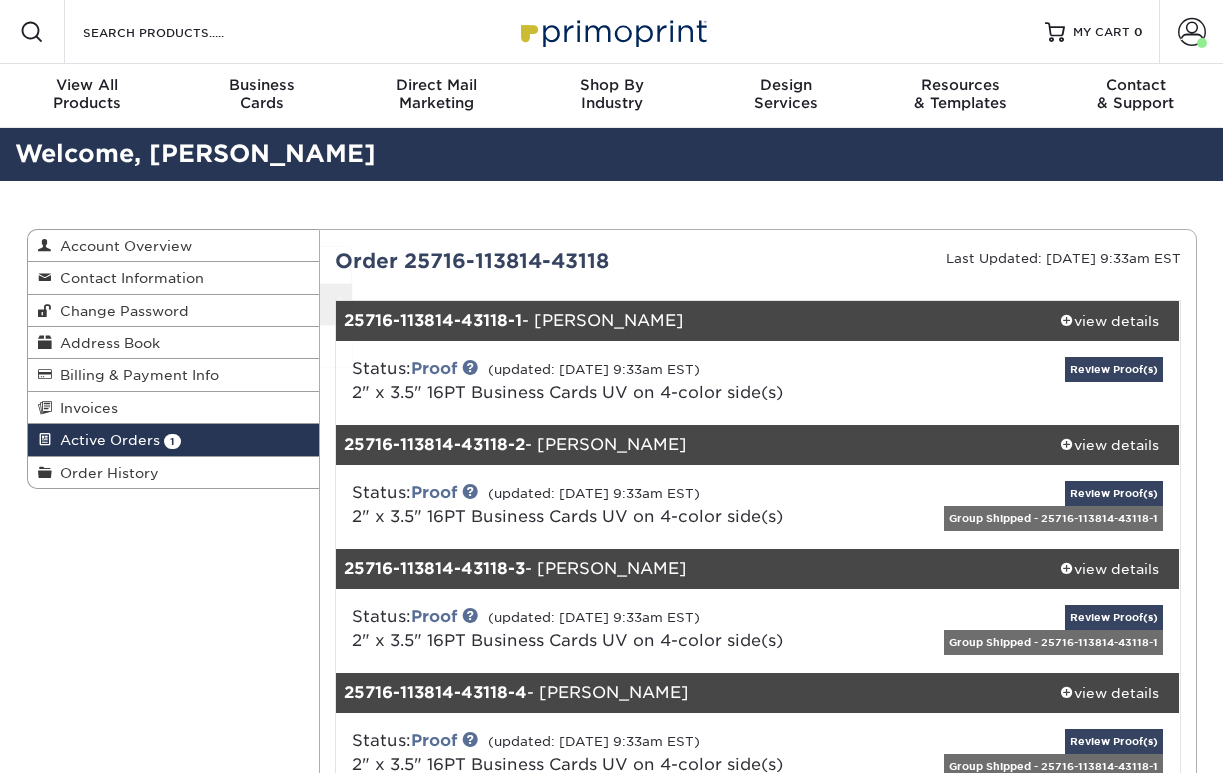 scroll, scrollTop: 0, scrollLeft: 0, axis: both 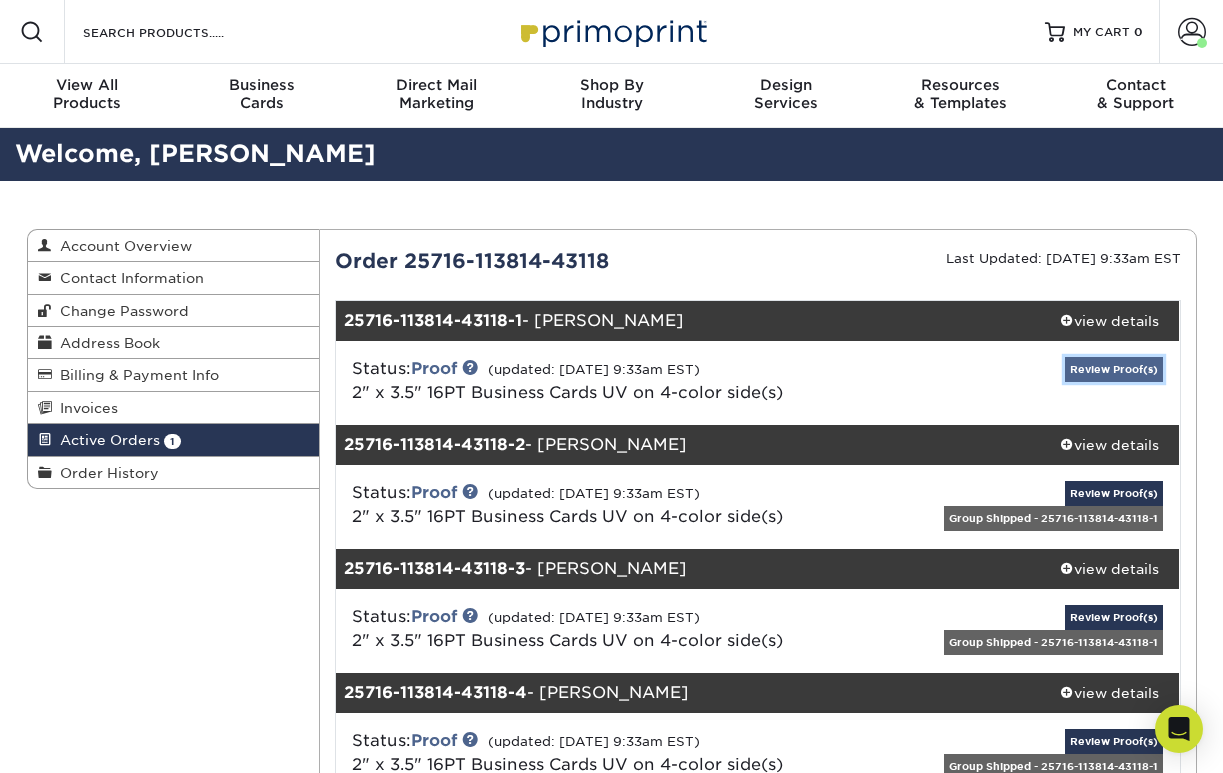 click on "Review Proof(s)" at bounding box center [1114, 369] 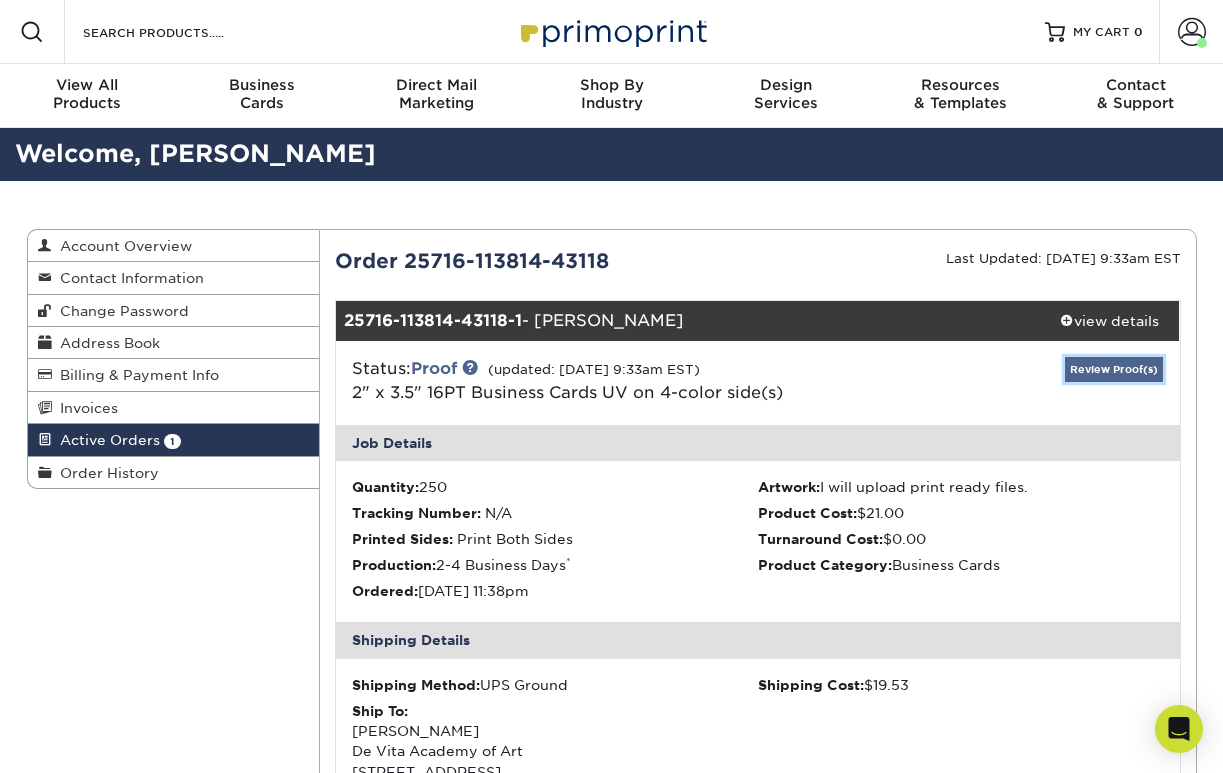 click on "Review Proof(s)" at bounding box center (1114, 369) 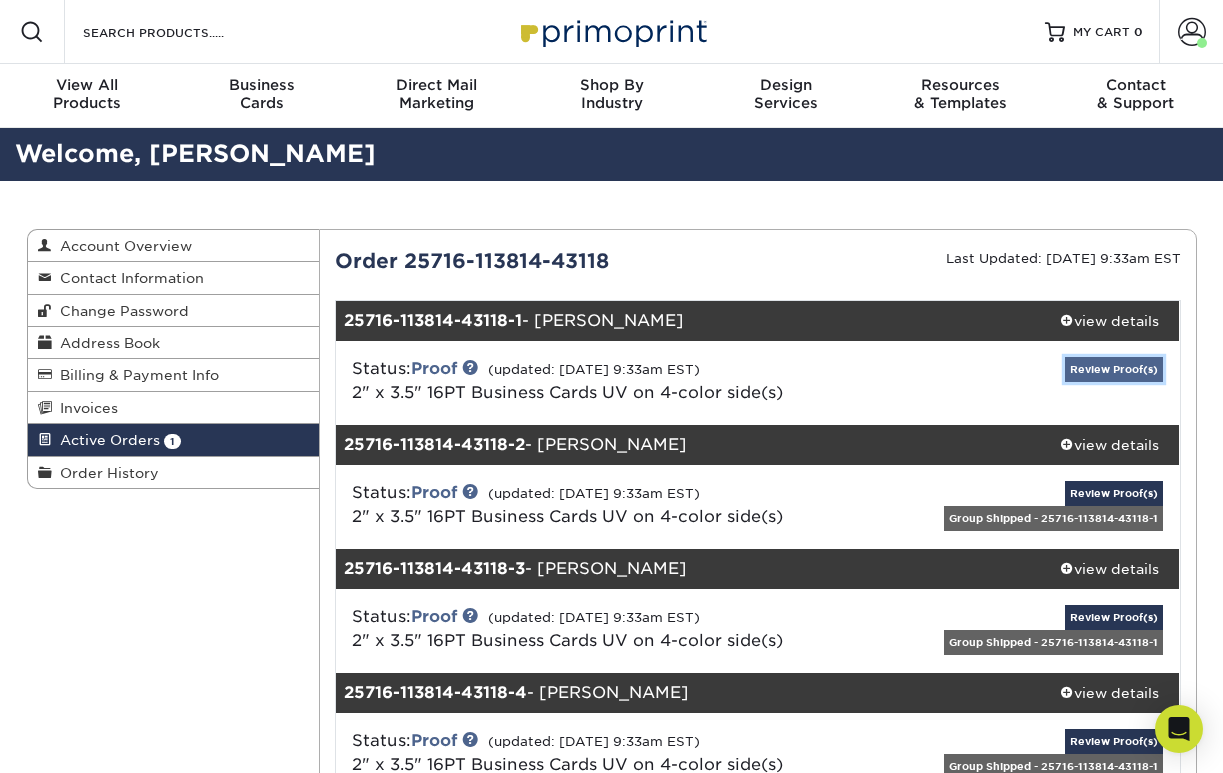 click on "Review Proof(s)" at bounding box center [1114, 369] 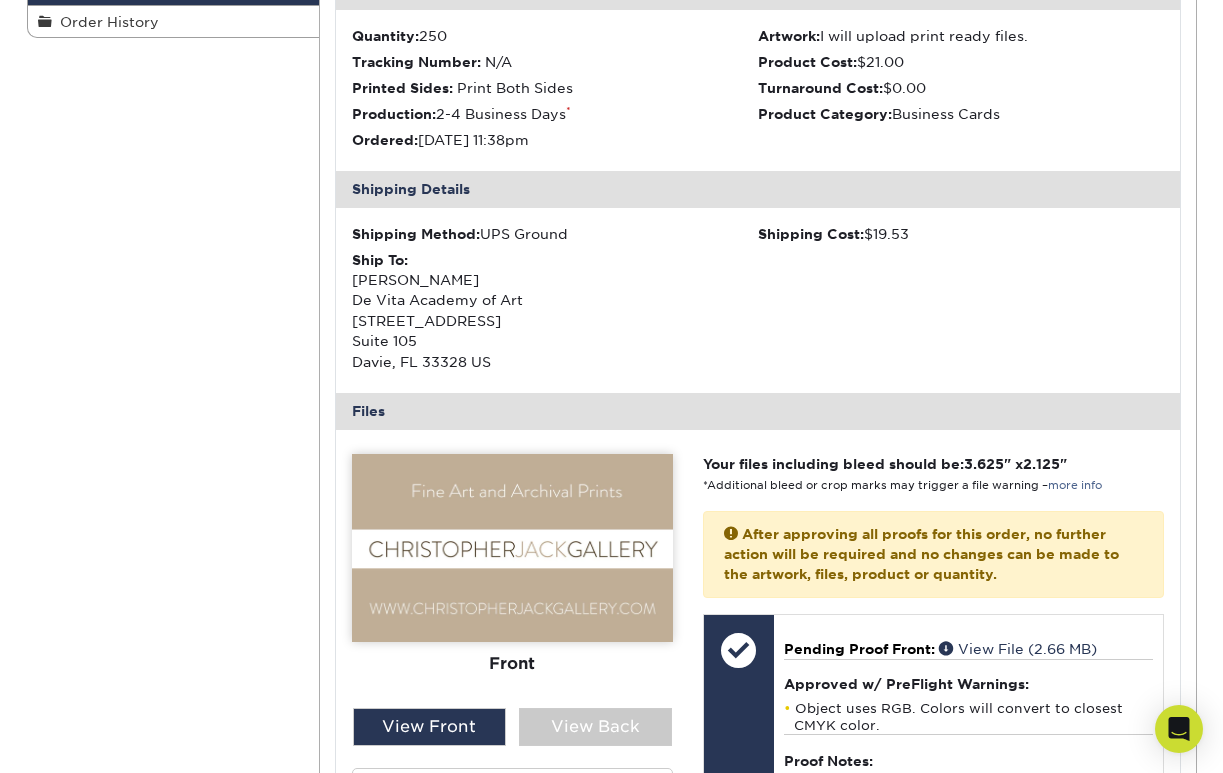 scroll, scrollTop: 590, scrollLeft: 0, axis: vertical 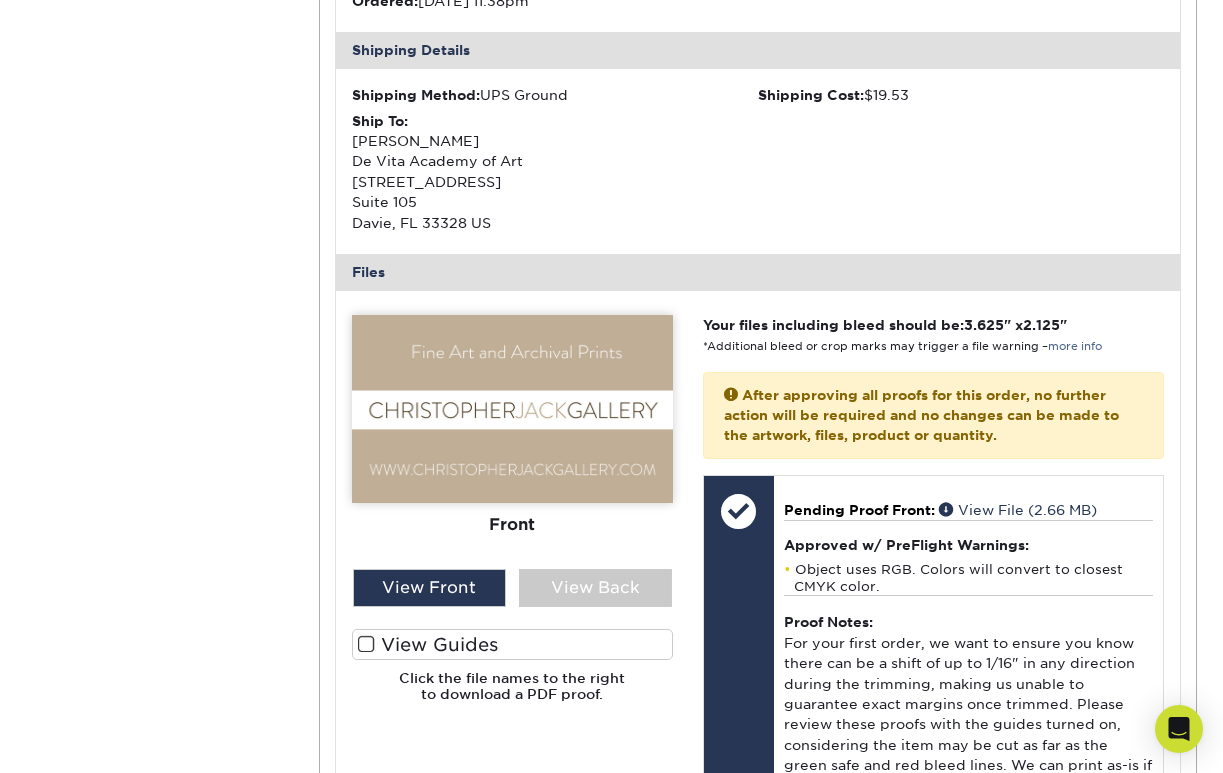 click at bounding box center (366, 644) 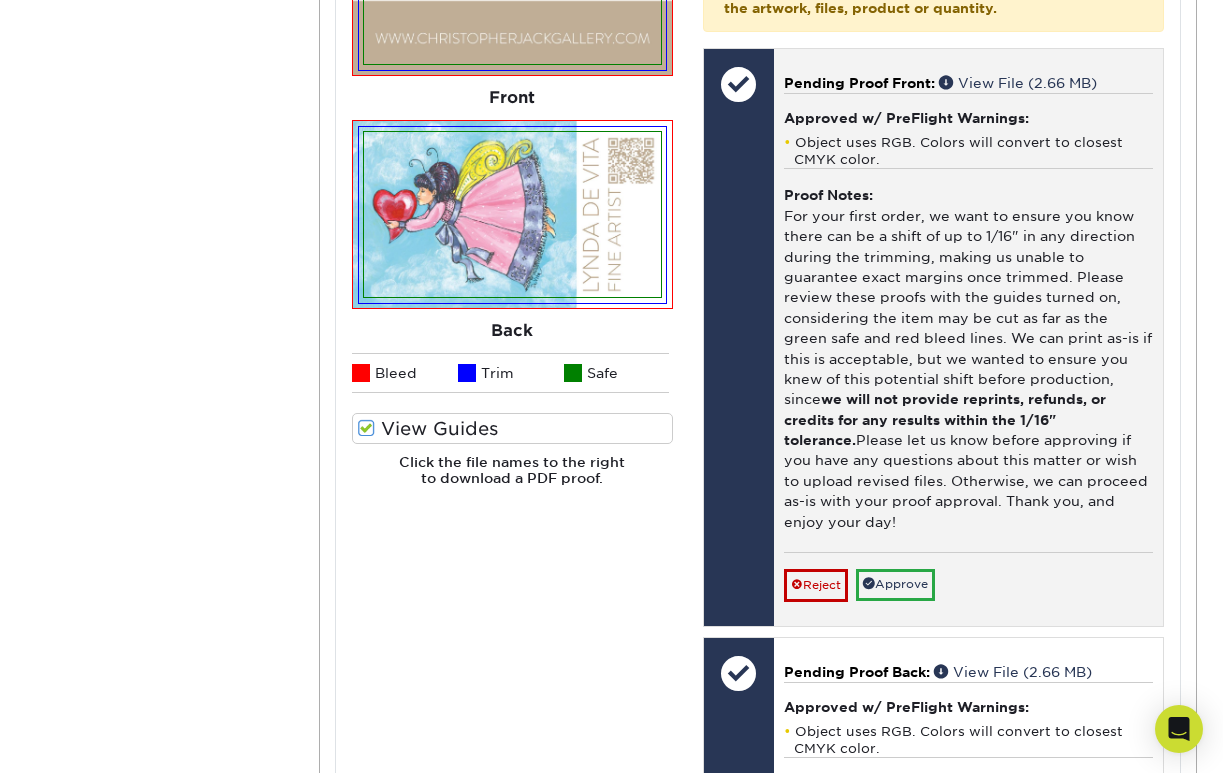 scroll, scrollTop: 1030, scrollLeft: 0, axis: vertical 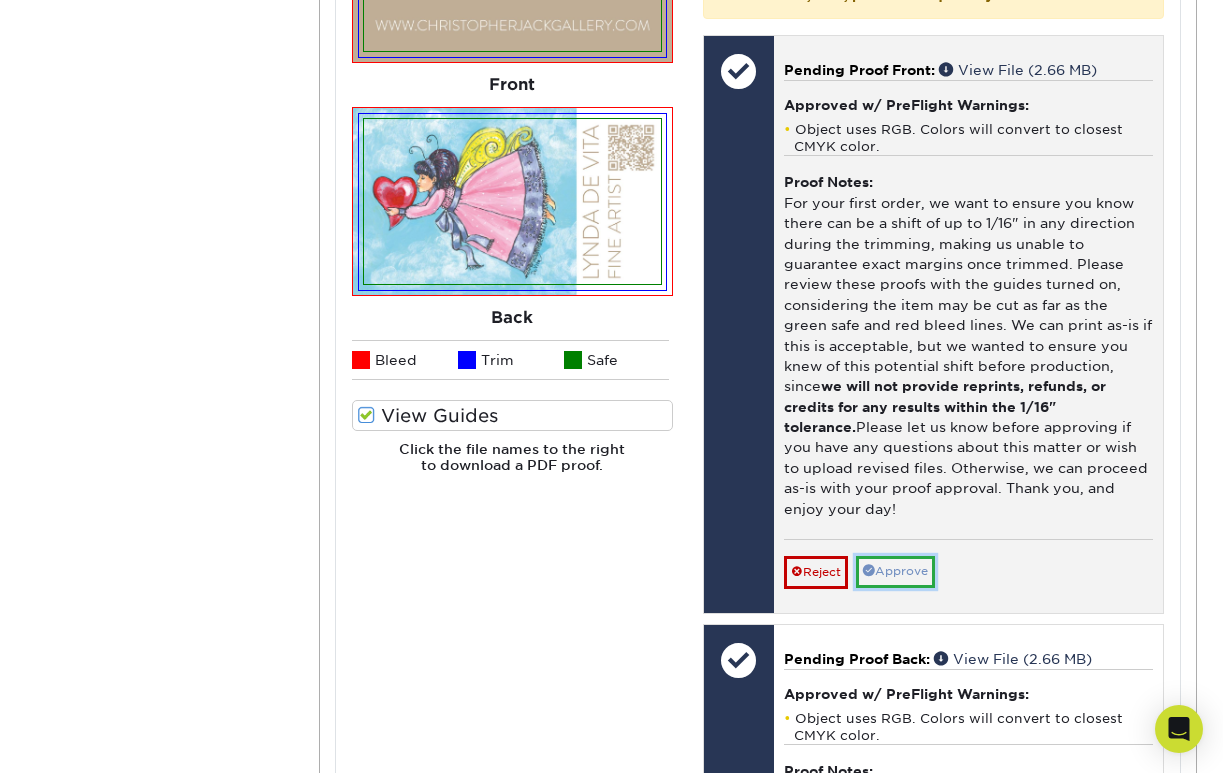click on "Approve" at bounding box center [895, 571] 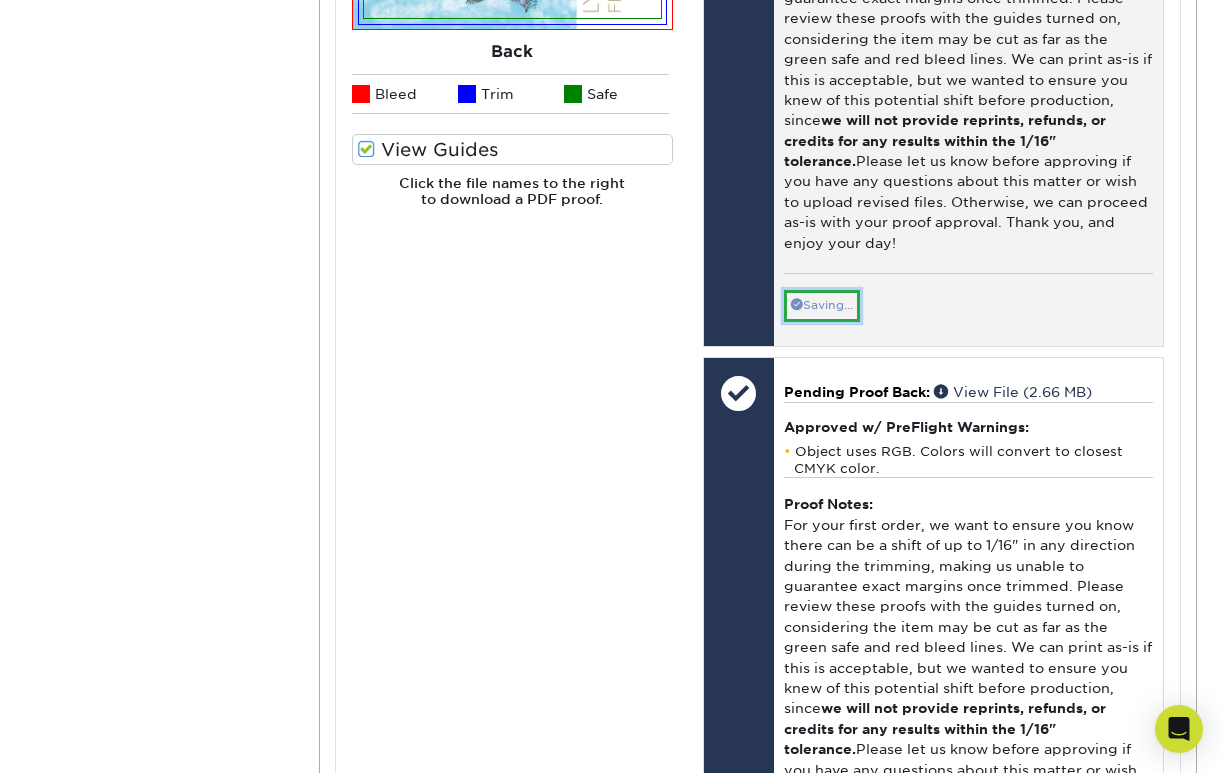 scroll, scrollTop: 1501, scrollLeft: 0, axis: vertical 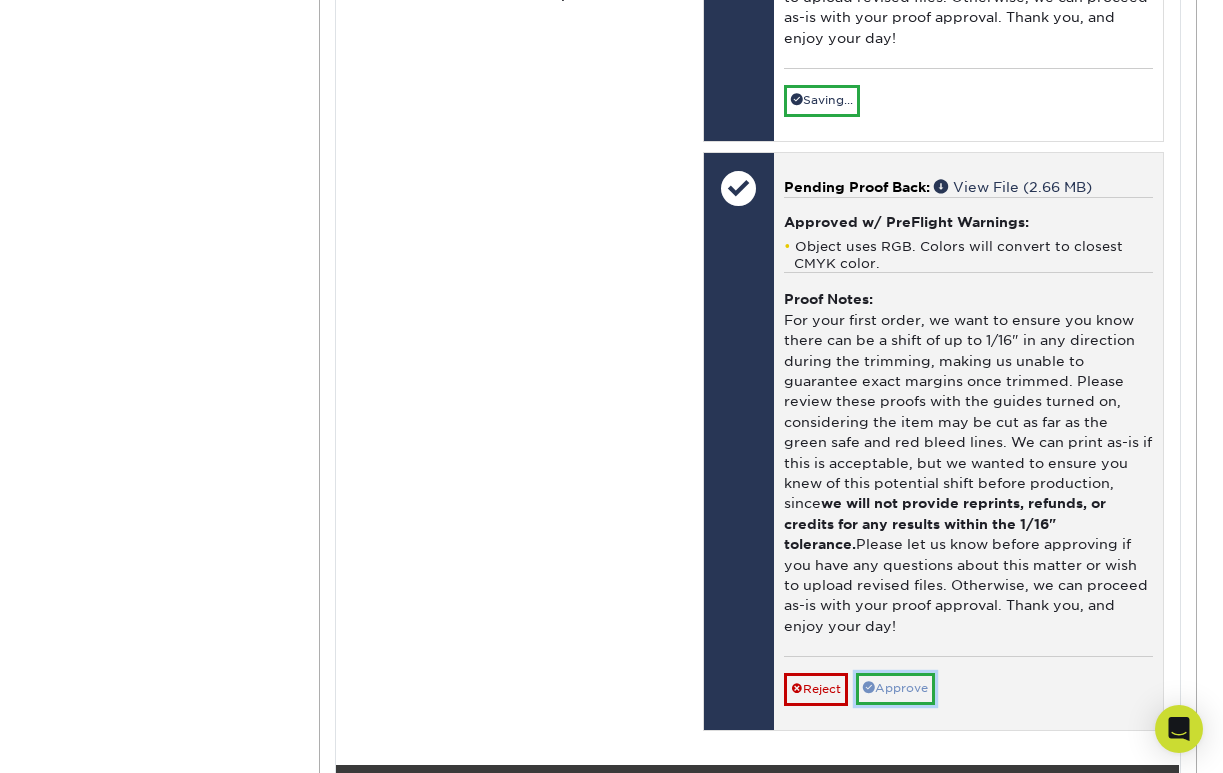 click on "Approve" at bounding box center (895, 688) 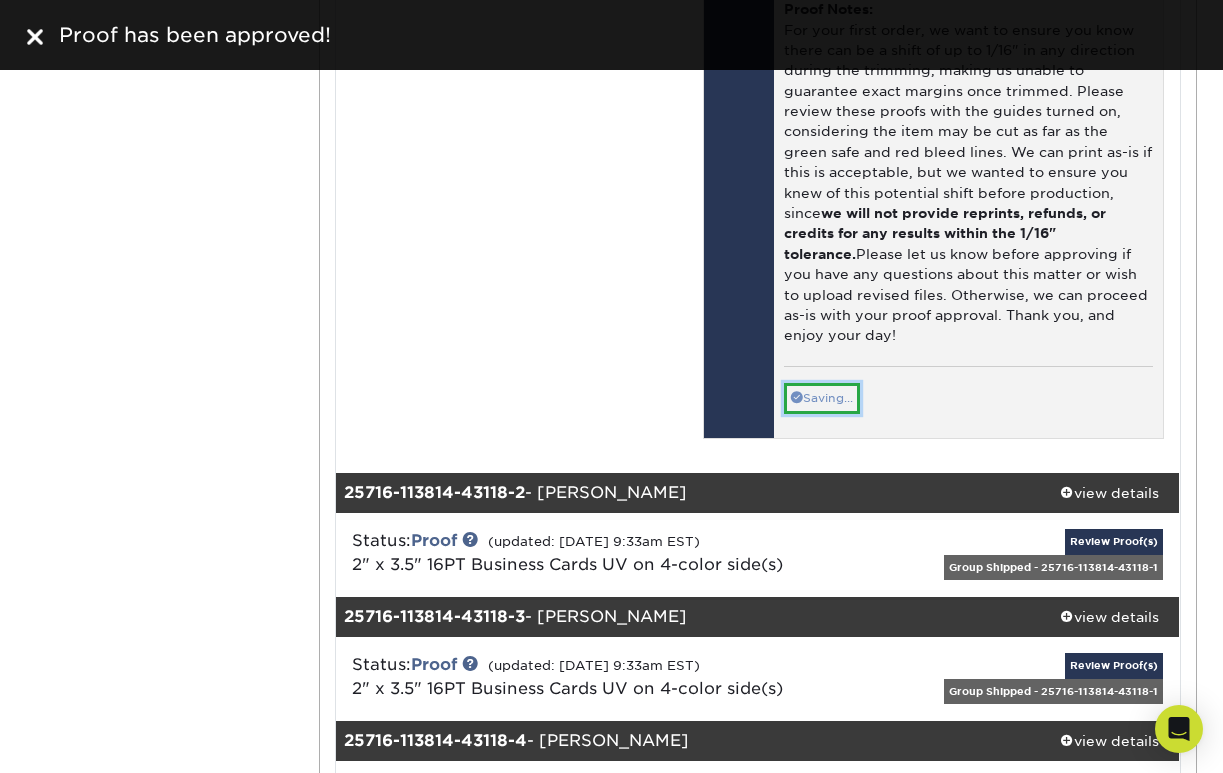 scroll, scrollTop: 1766, scrollLeft: 0, axis: vertical 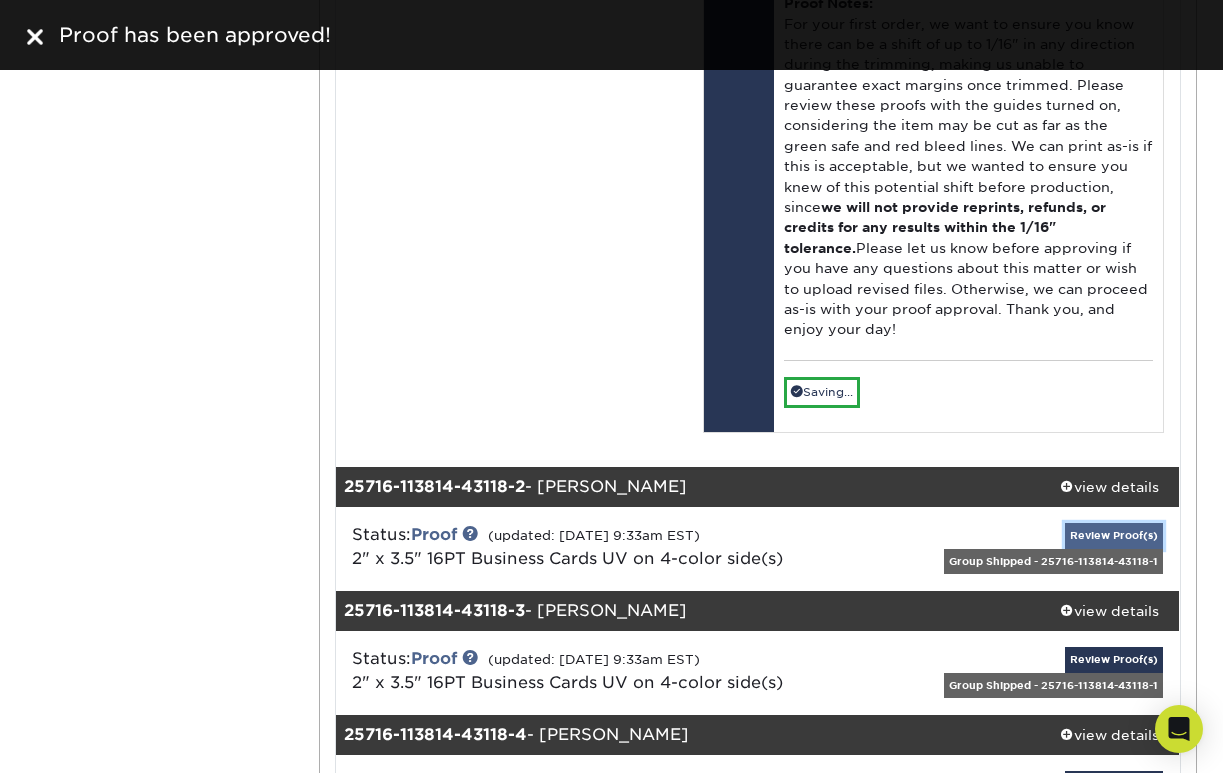 click on "Review Proof(s)" at bounding box center [1114, 535] 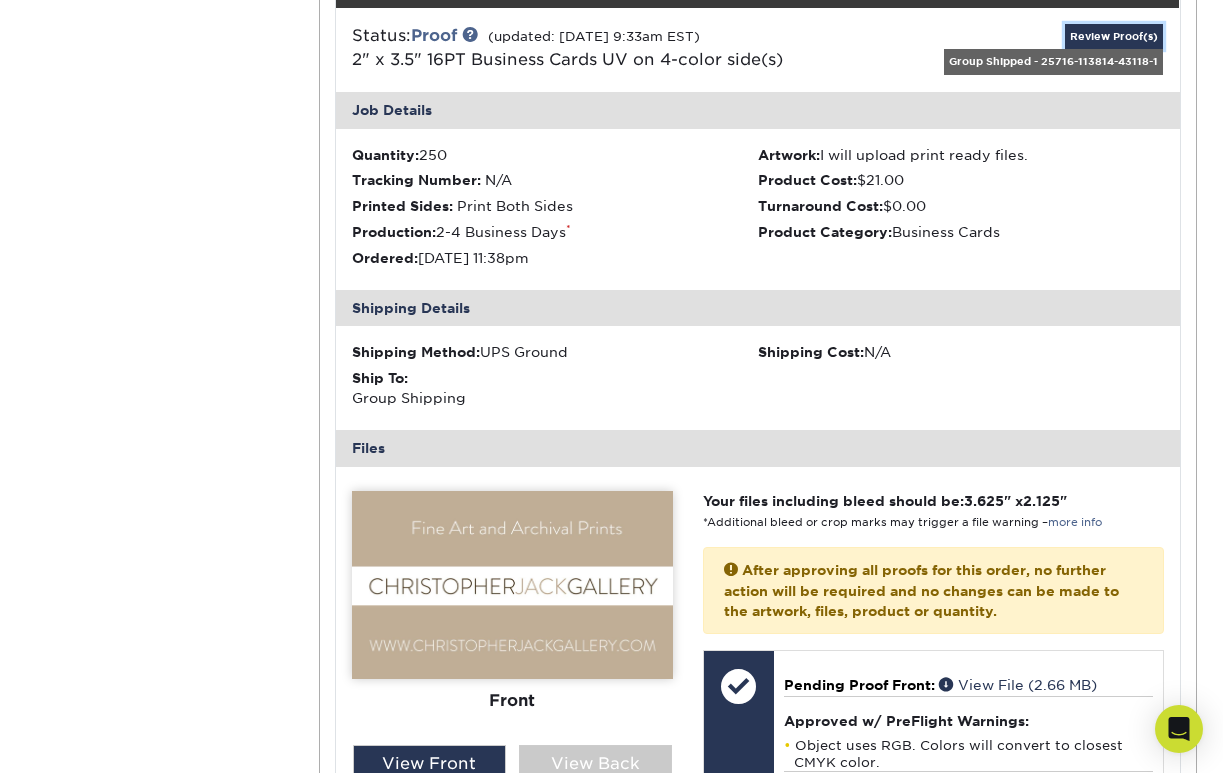 scroll, scrollTop: 2389, scrollLeft: 0, axis: vertical 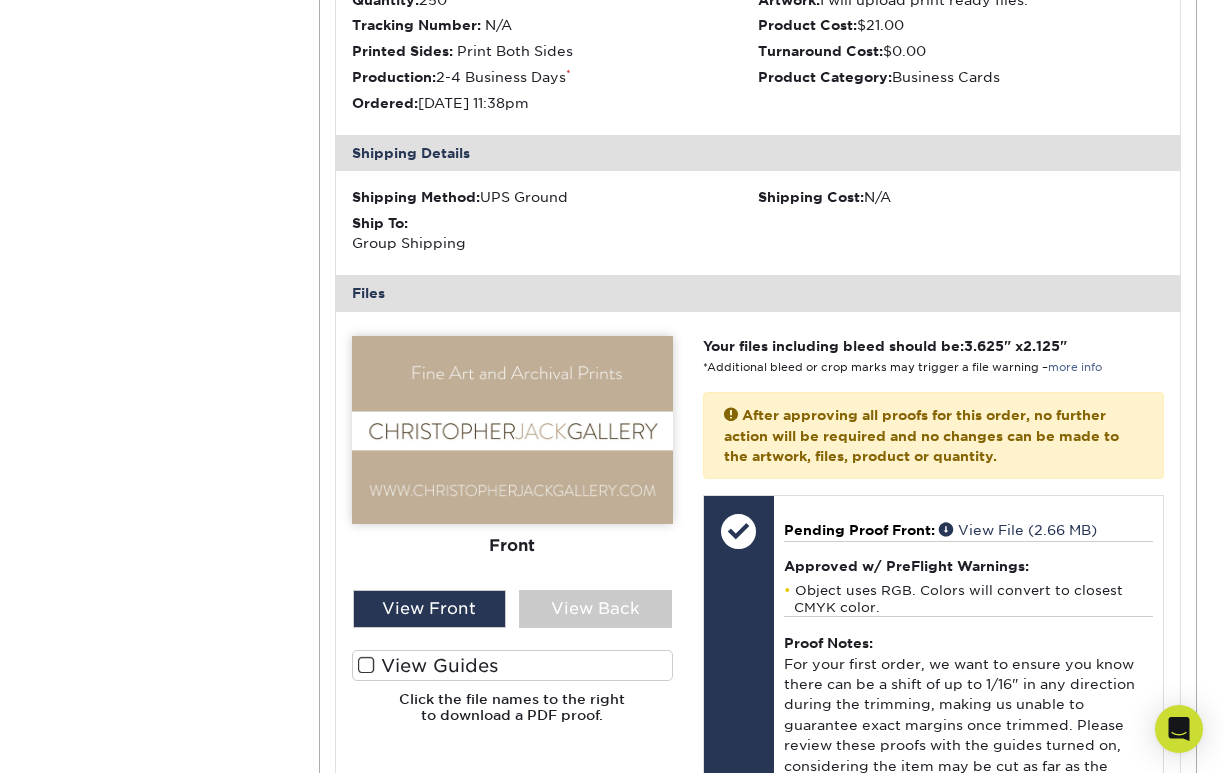click at bounding box center [366, 665] 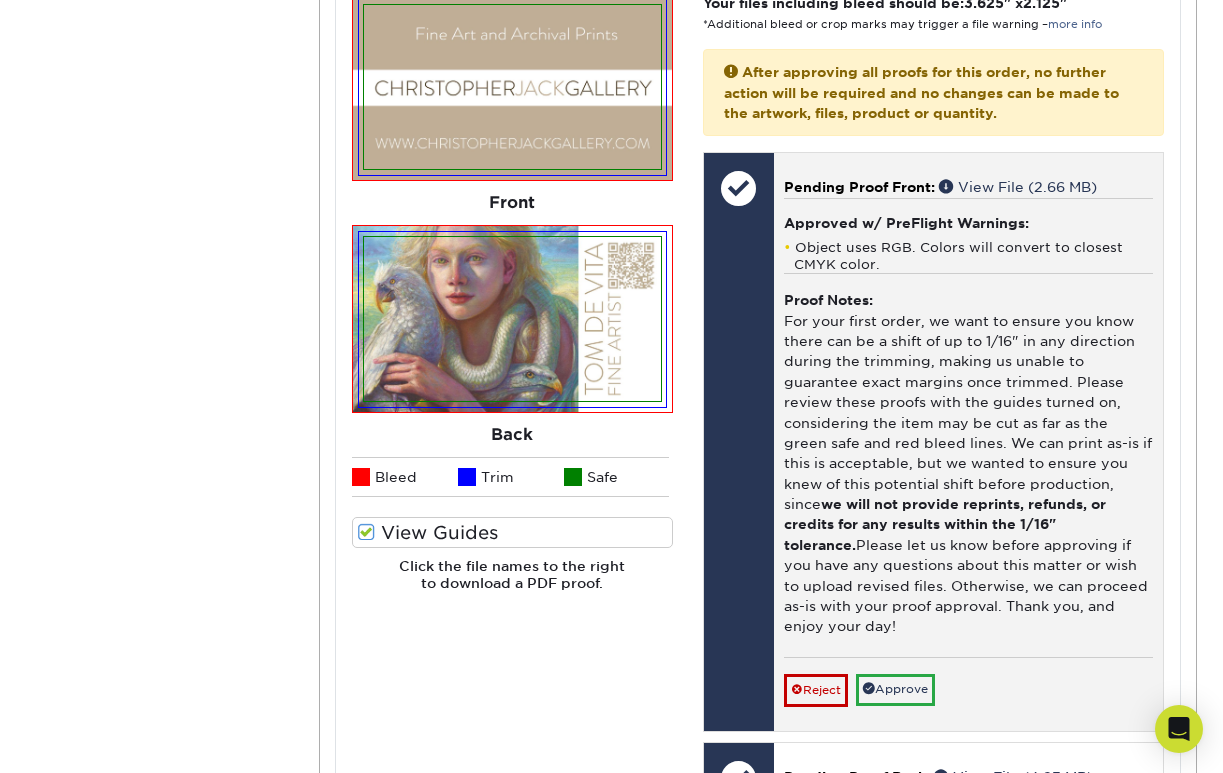 scroll, scrollTop: 2734, scrollLeft: 0, axis: vertical 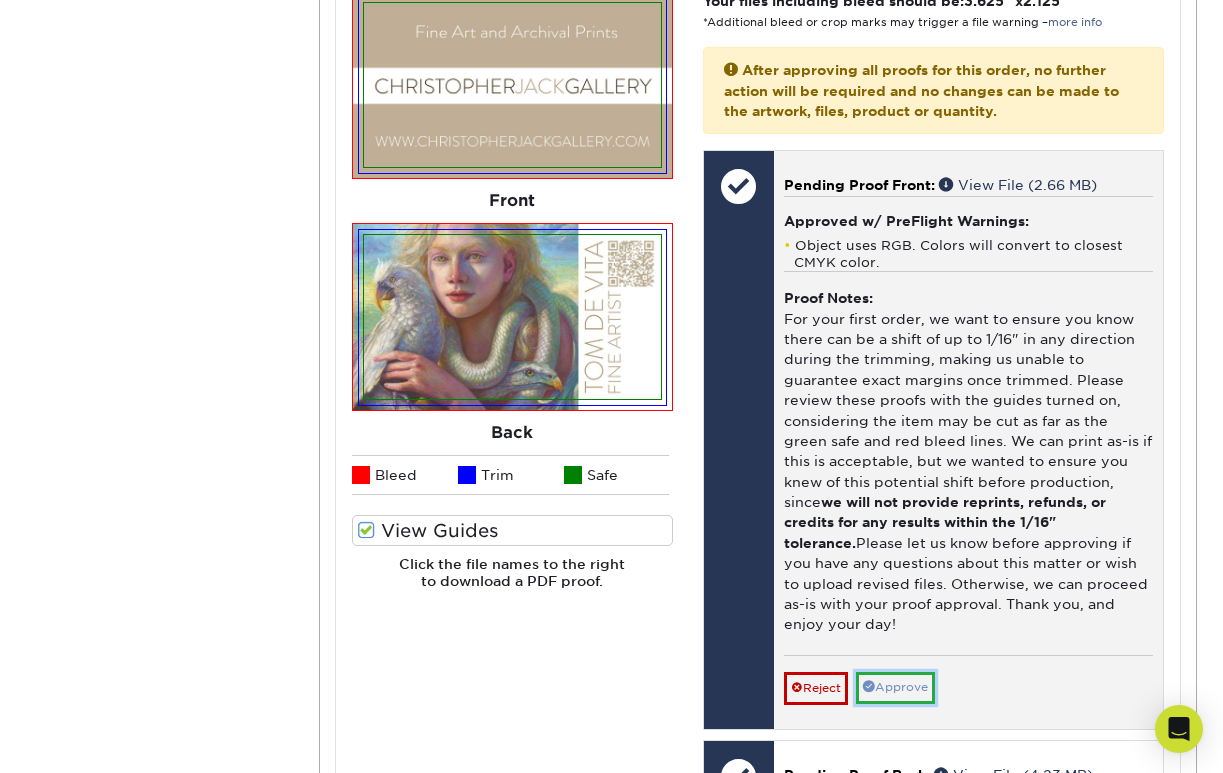 click on "Approve" at bounding box center (895, 687) 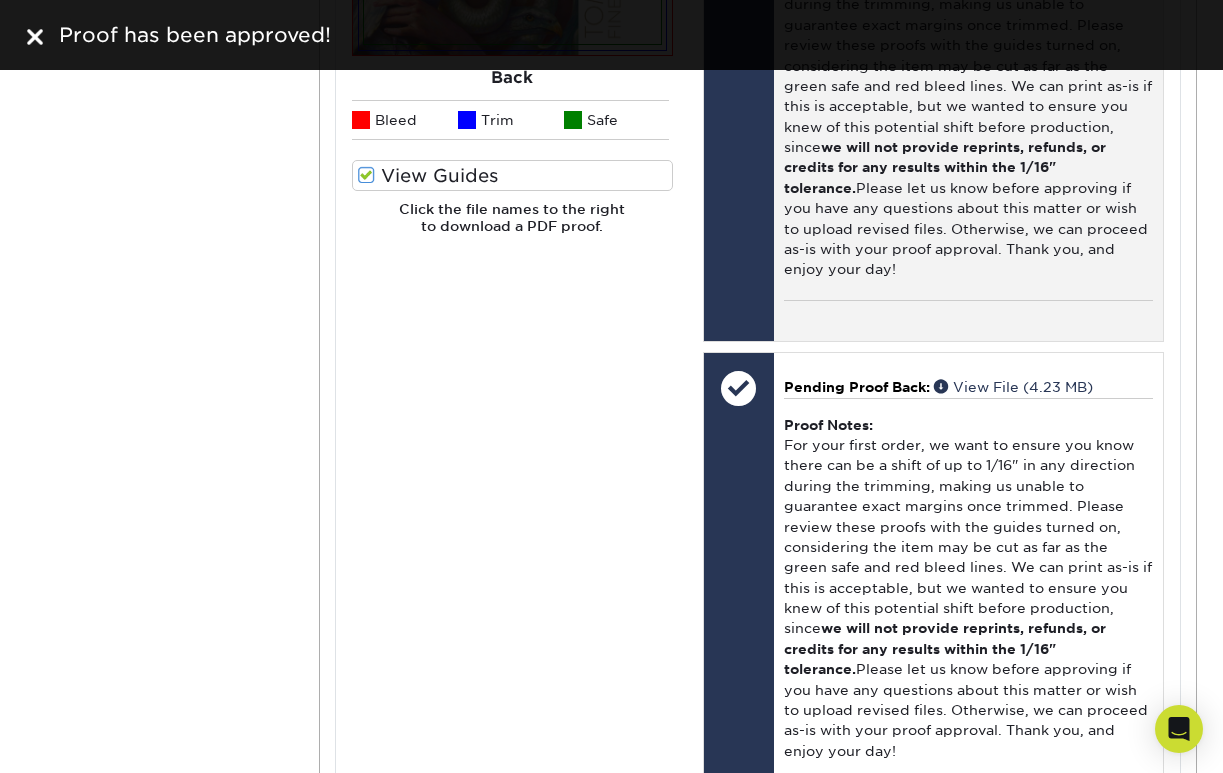 scroll, scrollTop: 3116, scrollLeft: 0, axis: vertical 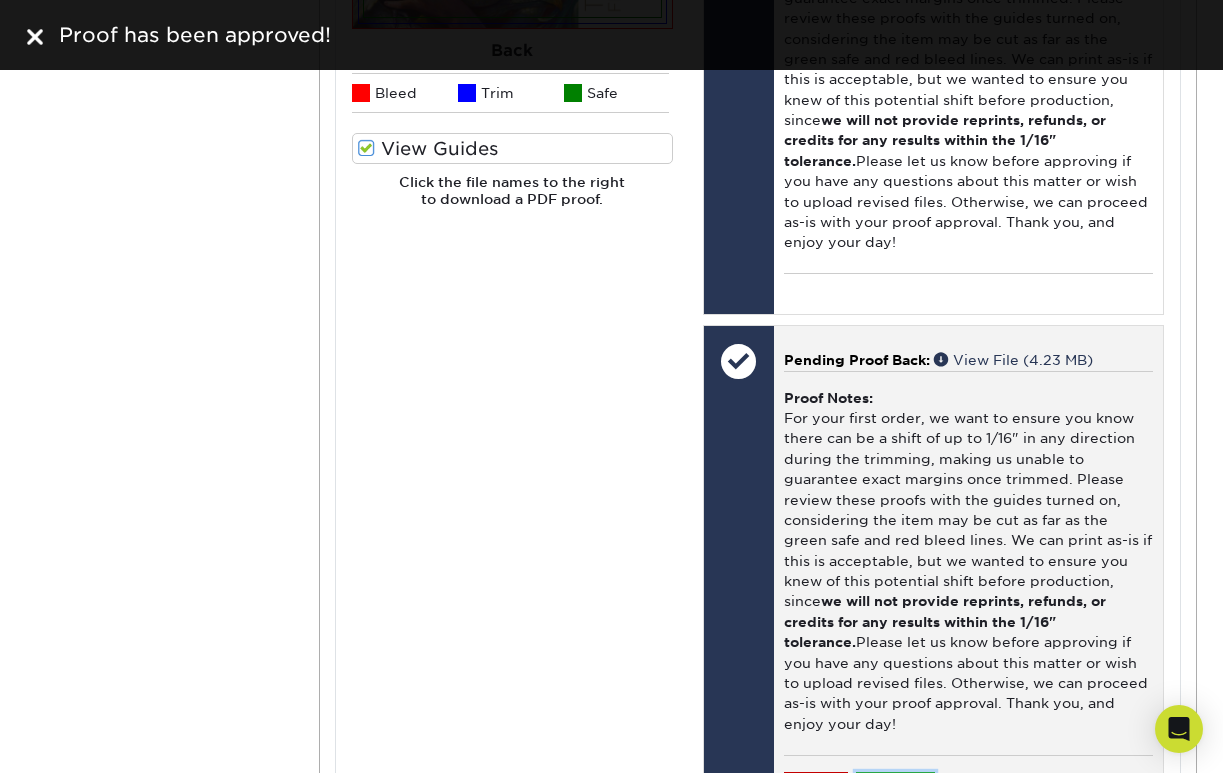click on "Approve" at bounding box center (895, 787) 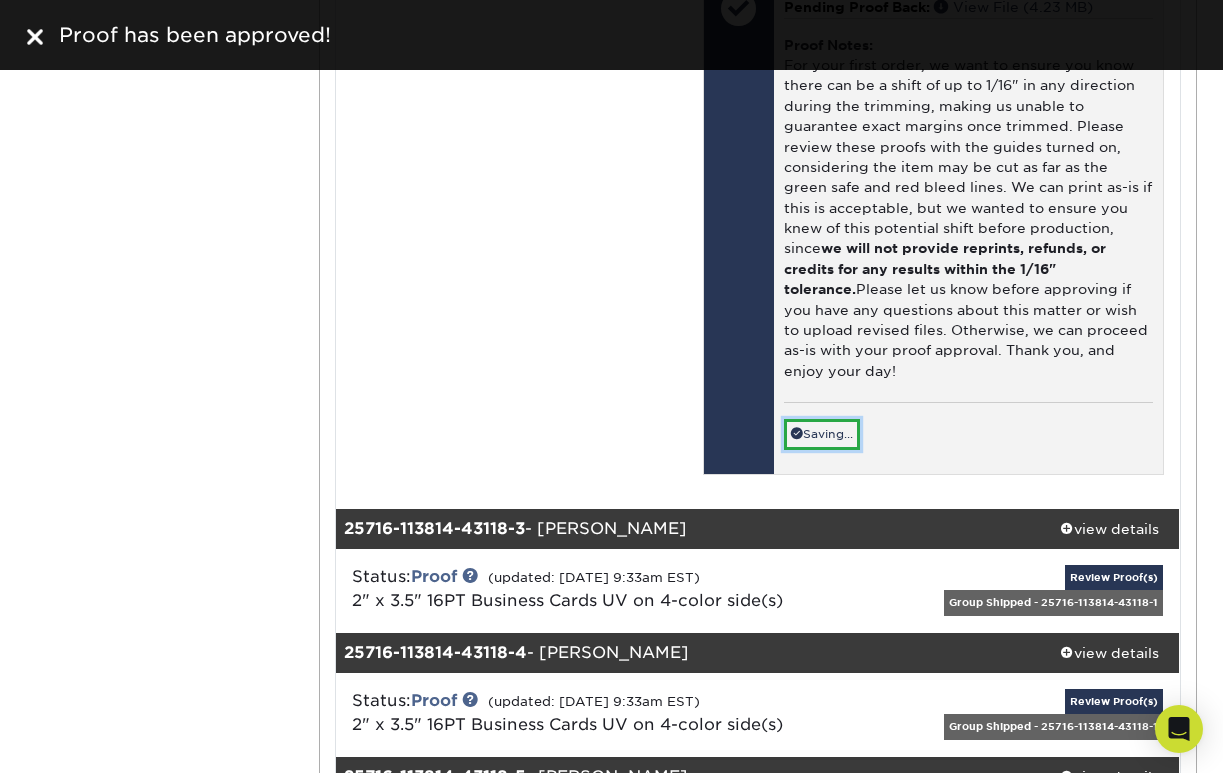 scroll, scrollTop: 3480, scrollLeft: 0, axis: vertical 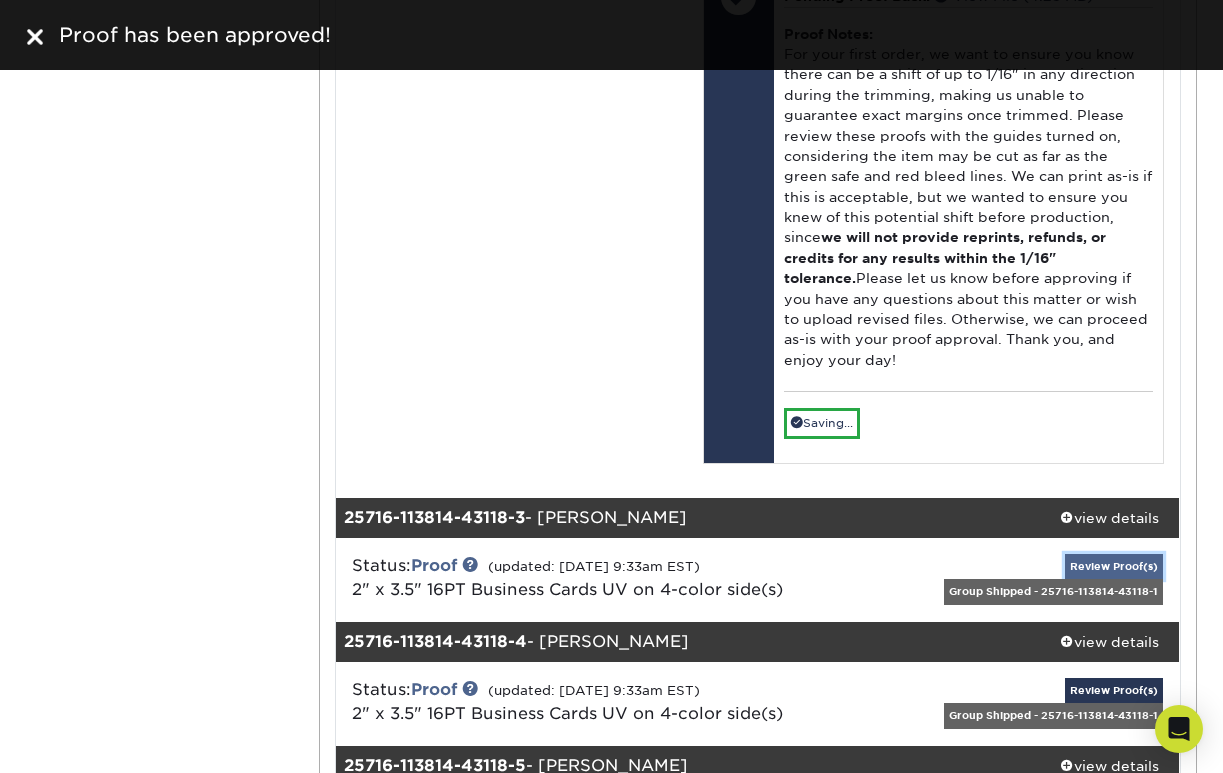click on "Review Proof(s)" at bounding box center [1114, 566] 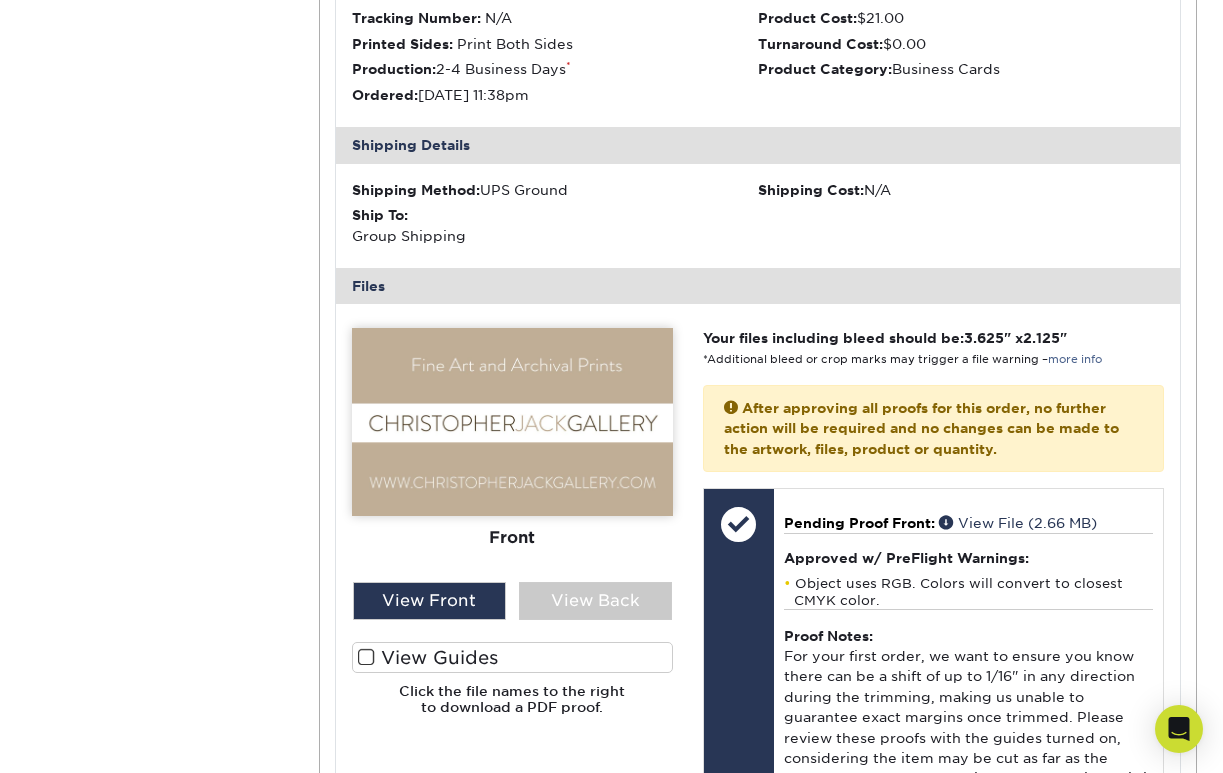 scroll, scrollTop: 4142, scrollLeft: 0, axis: vertical 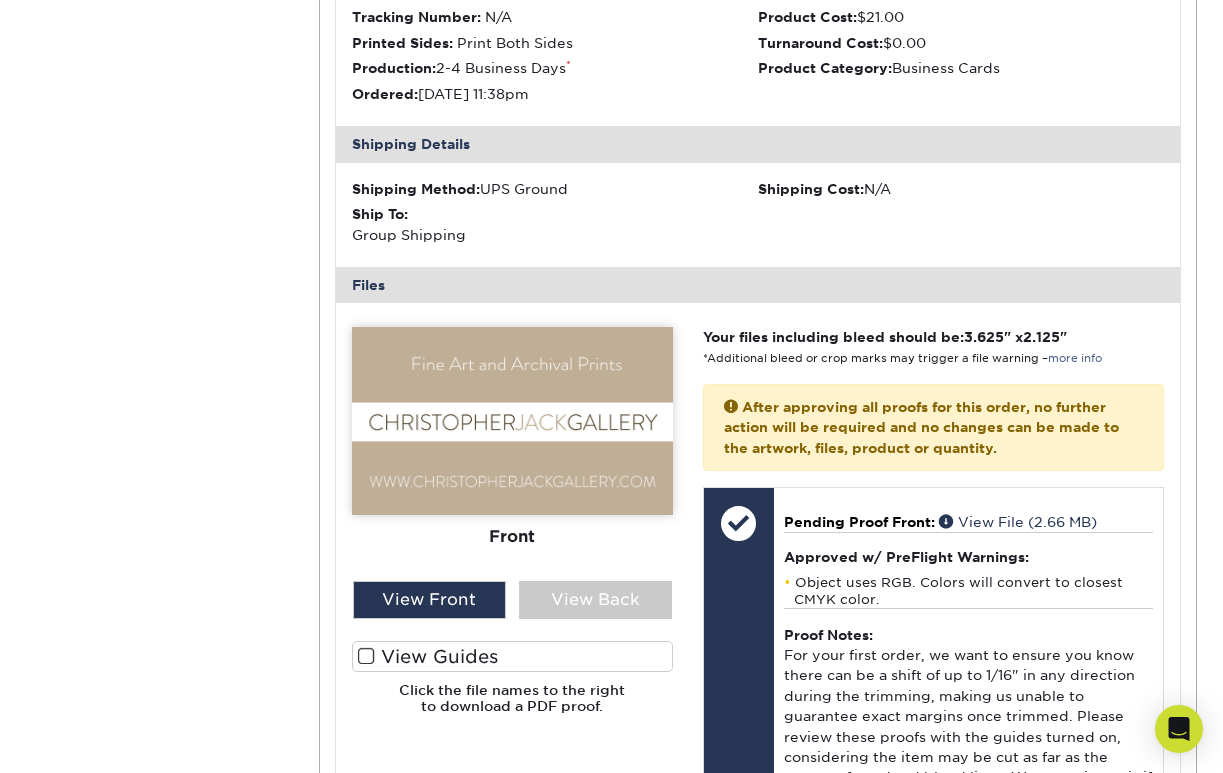 click at bounding box center [366, 656] 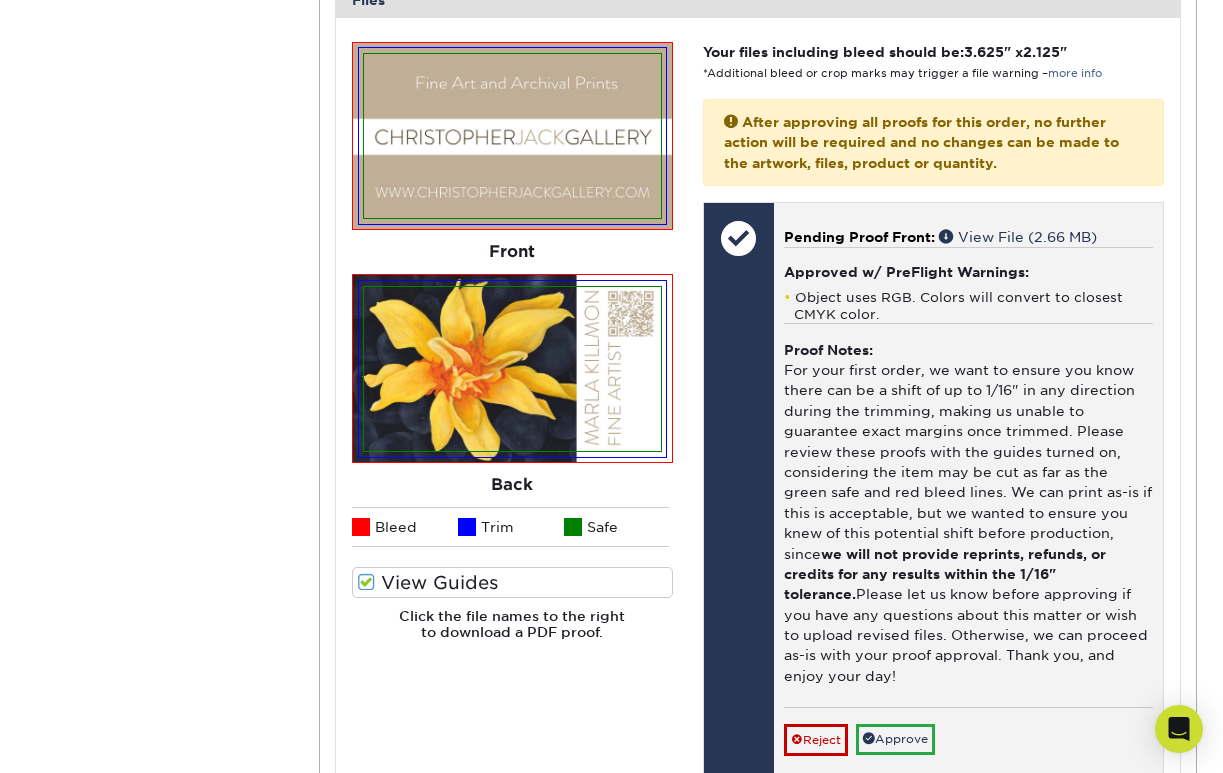 scroll, scrollTop: 4445, scrollLeft: 0, axis: vertical 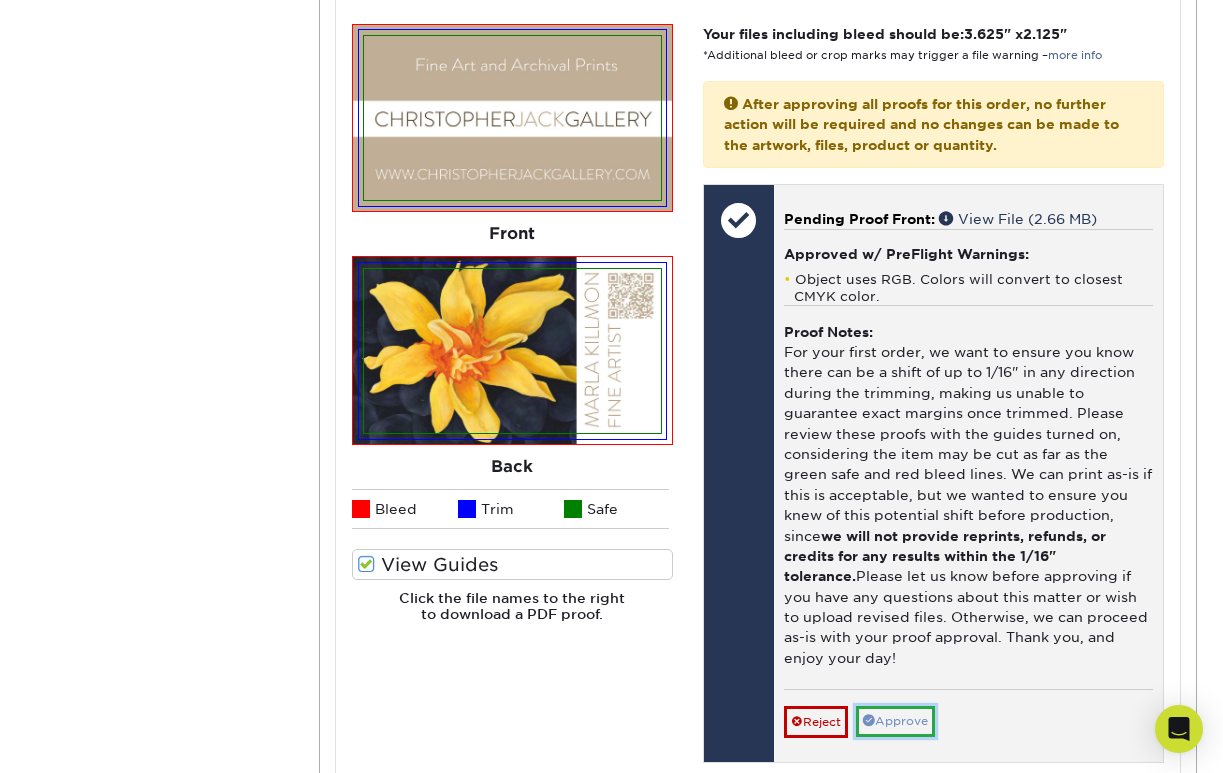 click on "Approve" at bounding box center [895, 721] 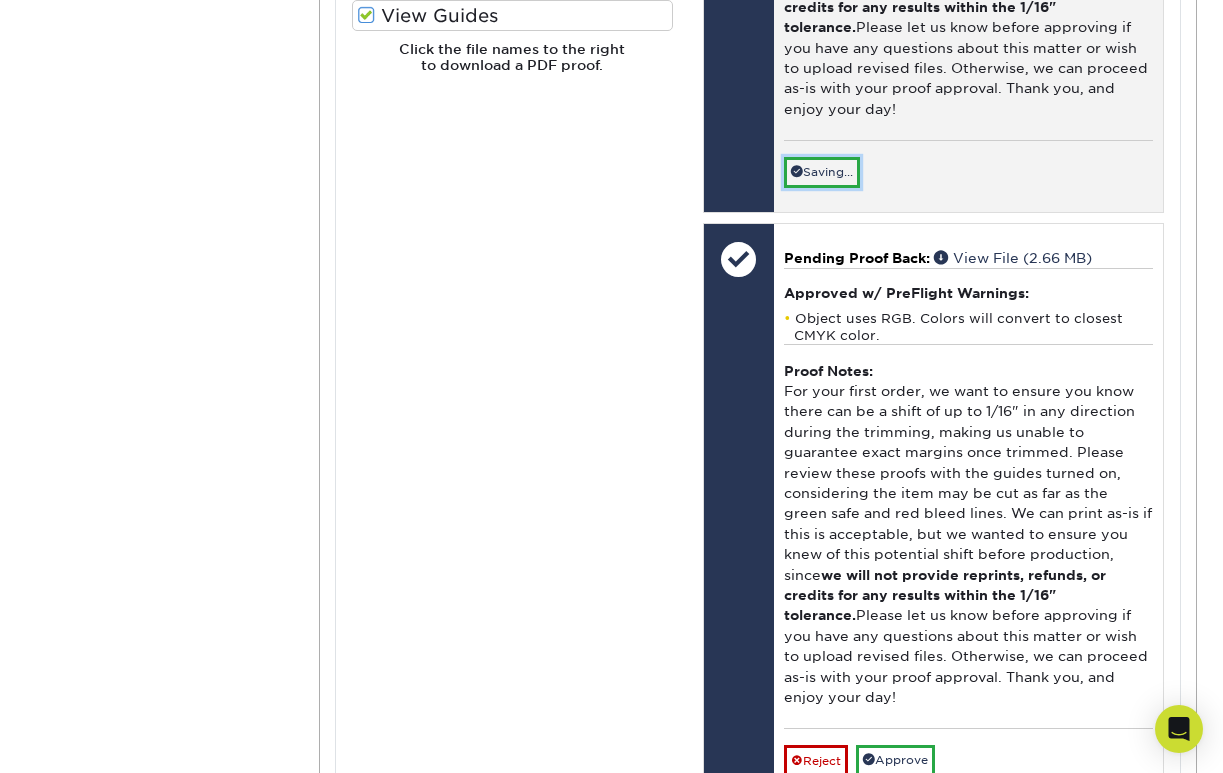 scroll, scrollTop: 4996, scrollLeft: 0, axis: vertical 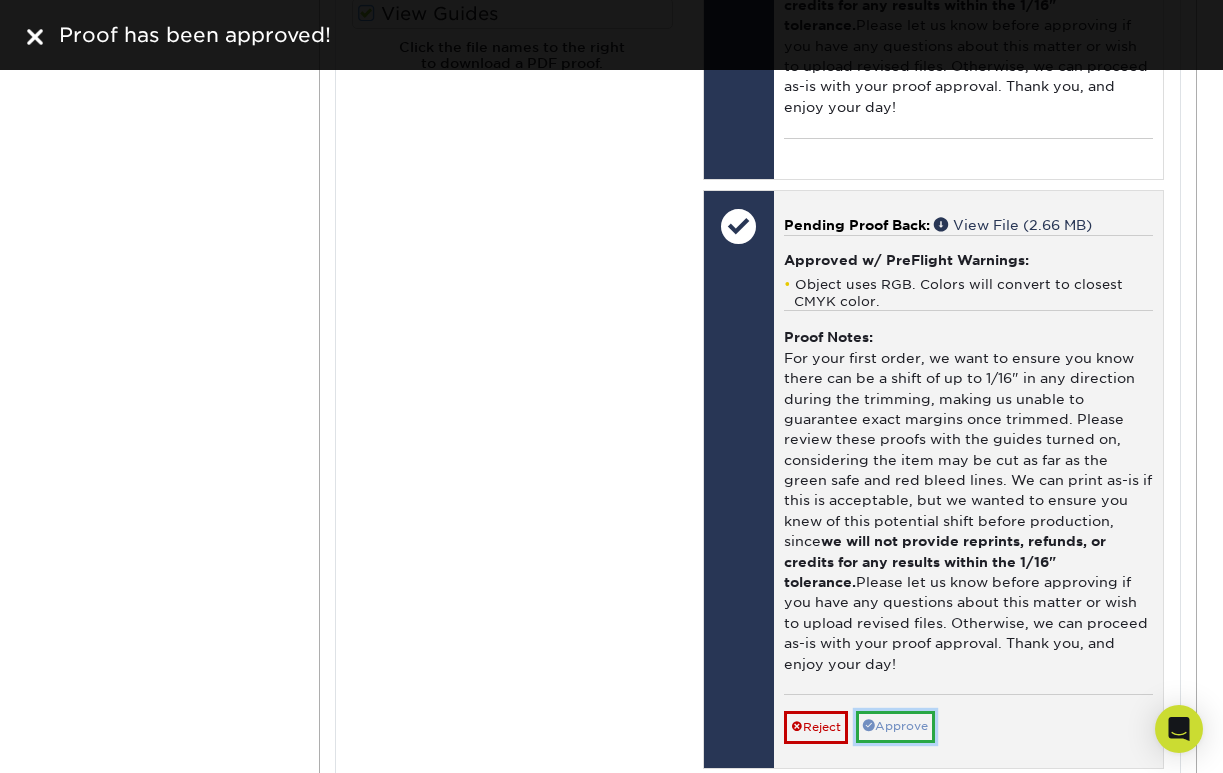 click on "Approve" at bounding box center (895, 726) 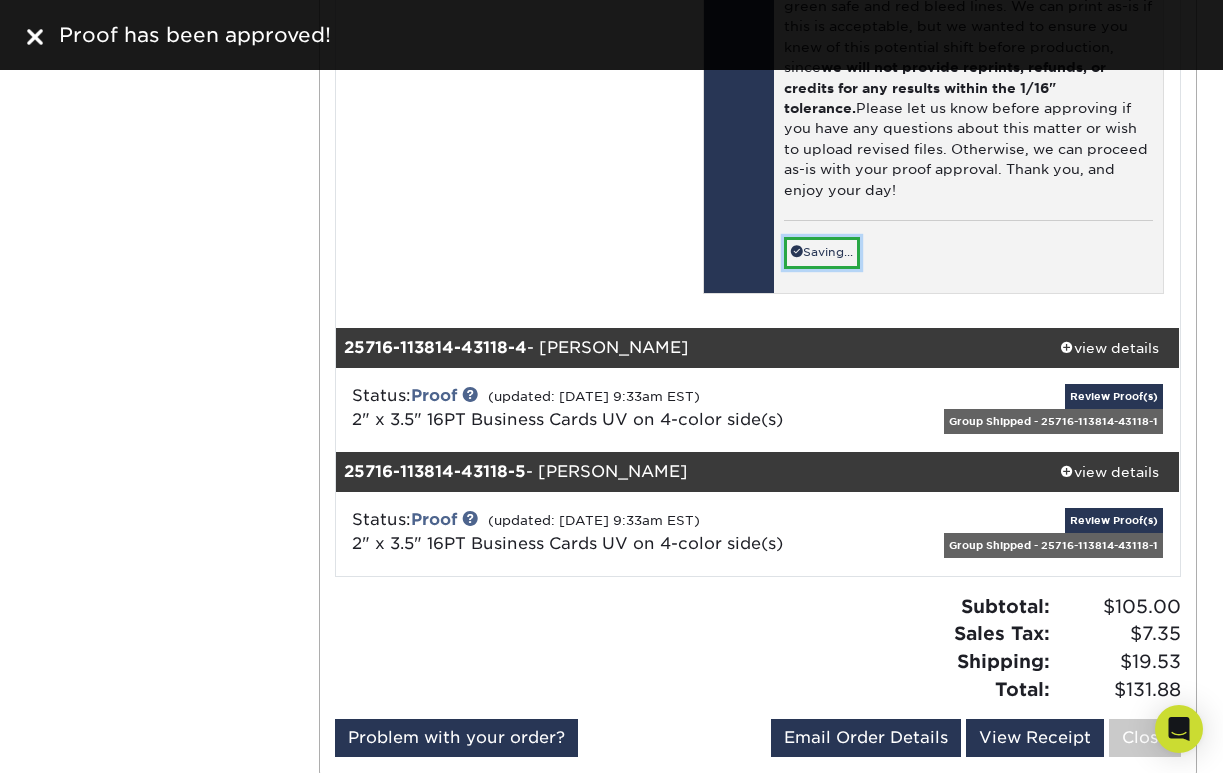 scroll, scrollTop: 5501, scrollLeft: 0, axis: vertical 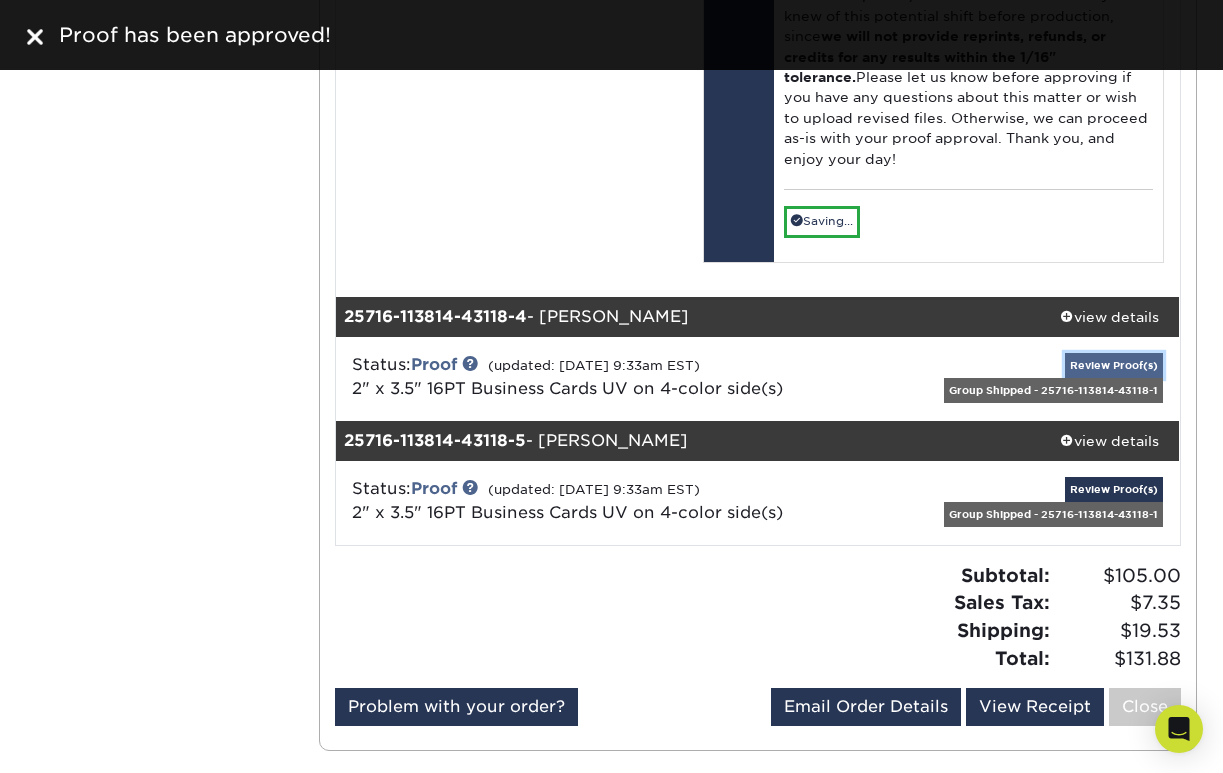 click on "Review Proof(s)" at bounding box center [1114, 365] 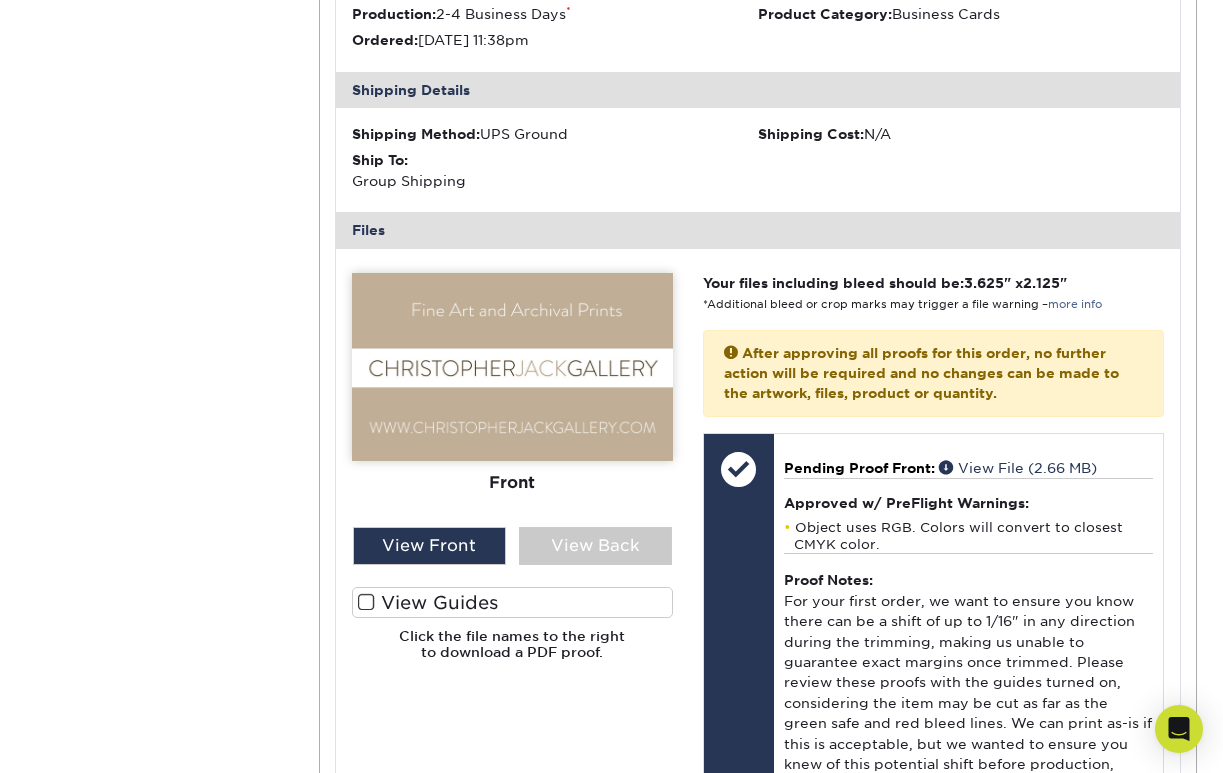 scroll, scrollTop: 6021, scrollLeft: 0, axis: vertical 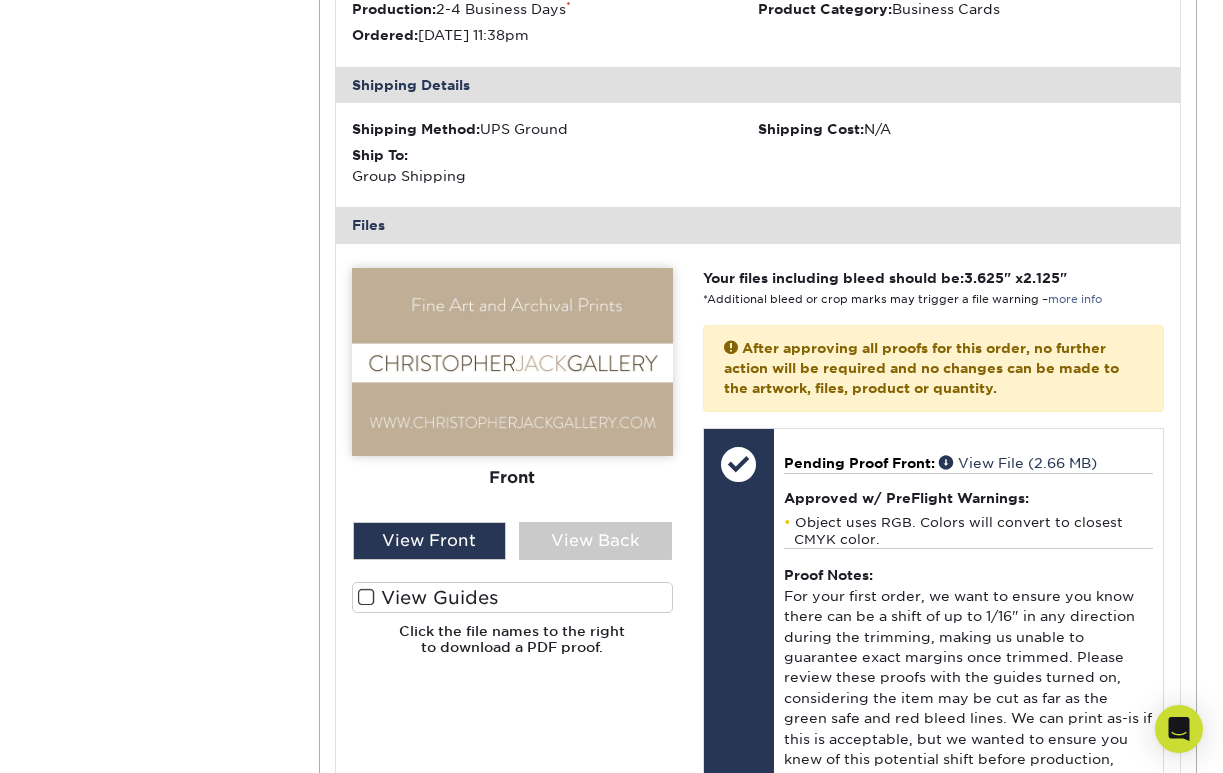 click at bounding box center (366, 597) 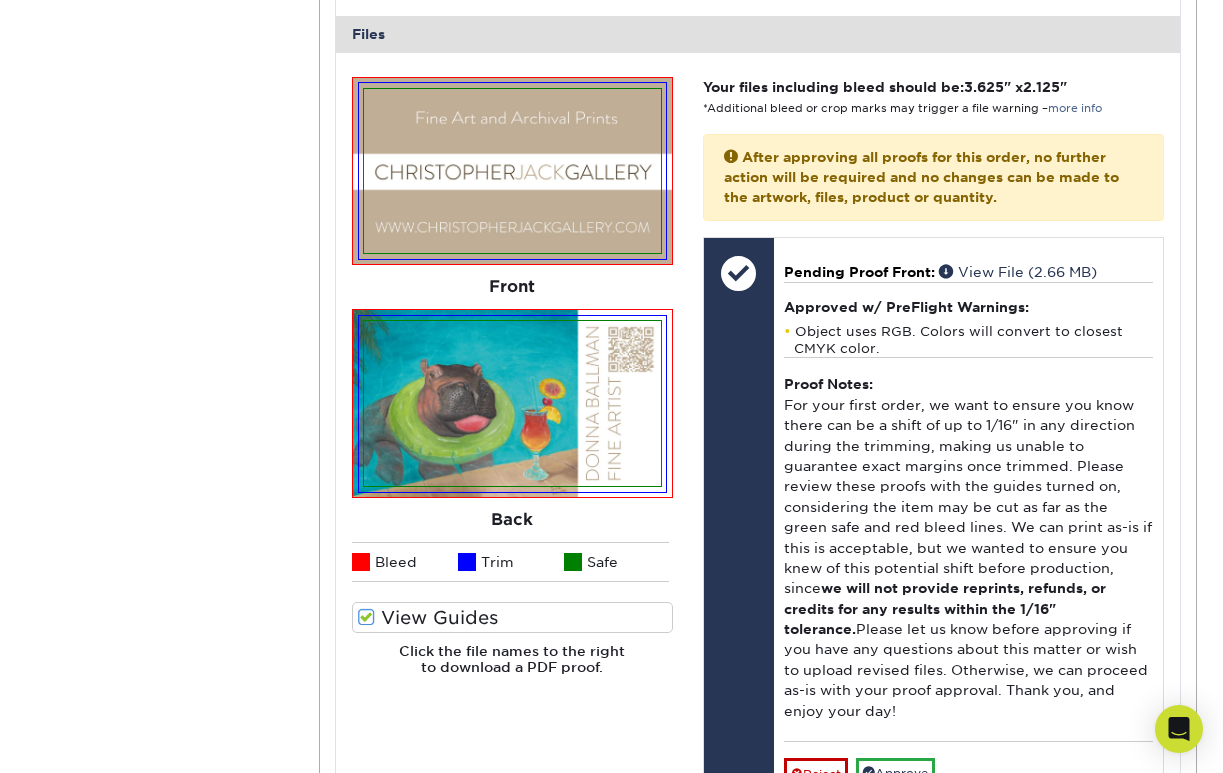 scroll, scrollTop: 6214, scrollLeft: 0, axis: vertical 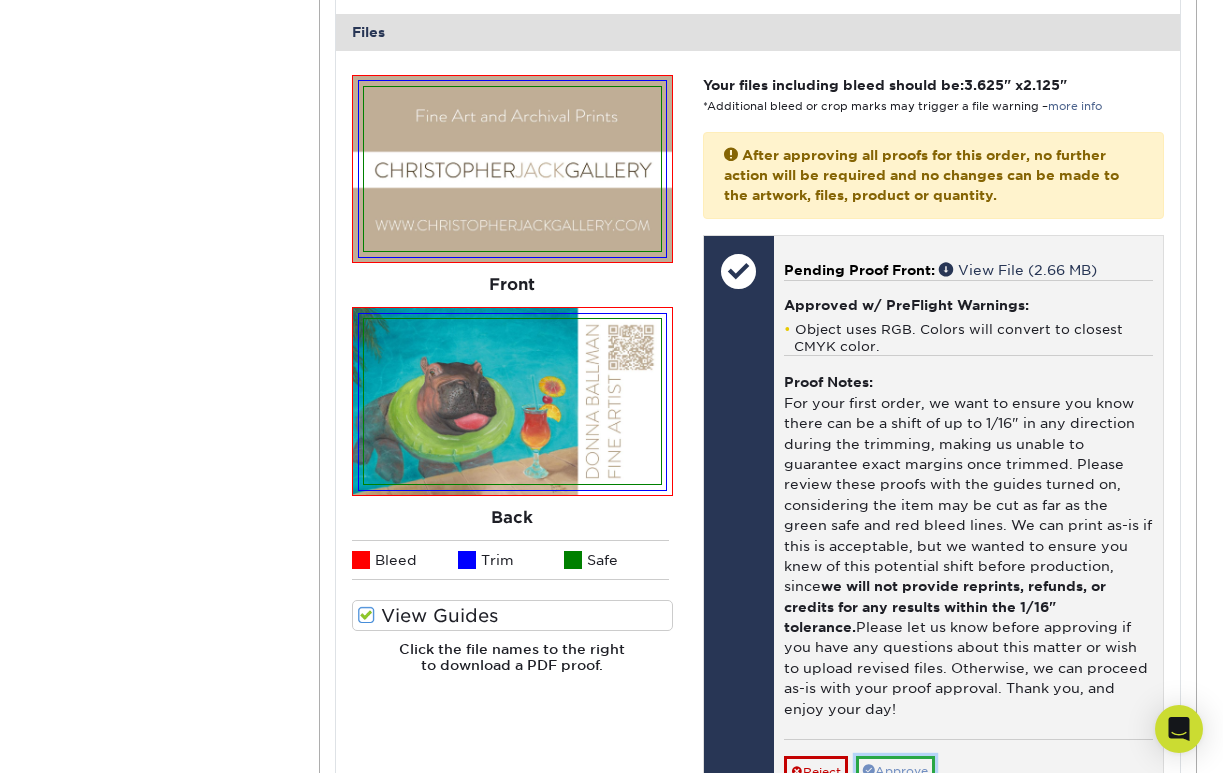 click on "Approve" at bounding box center [895, 771] 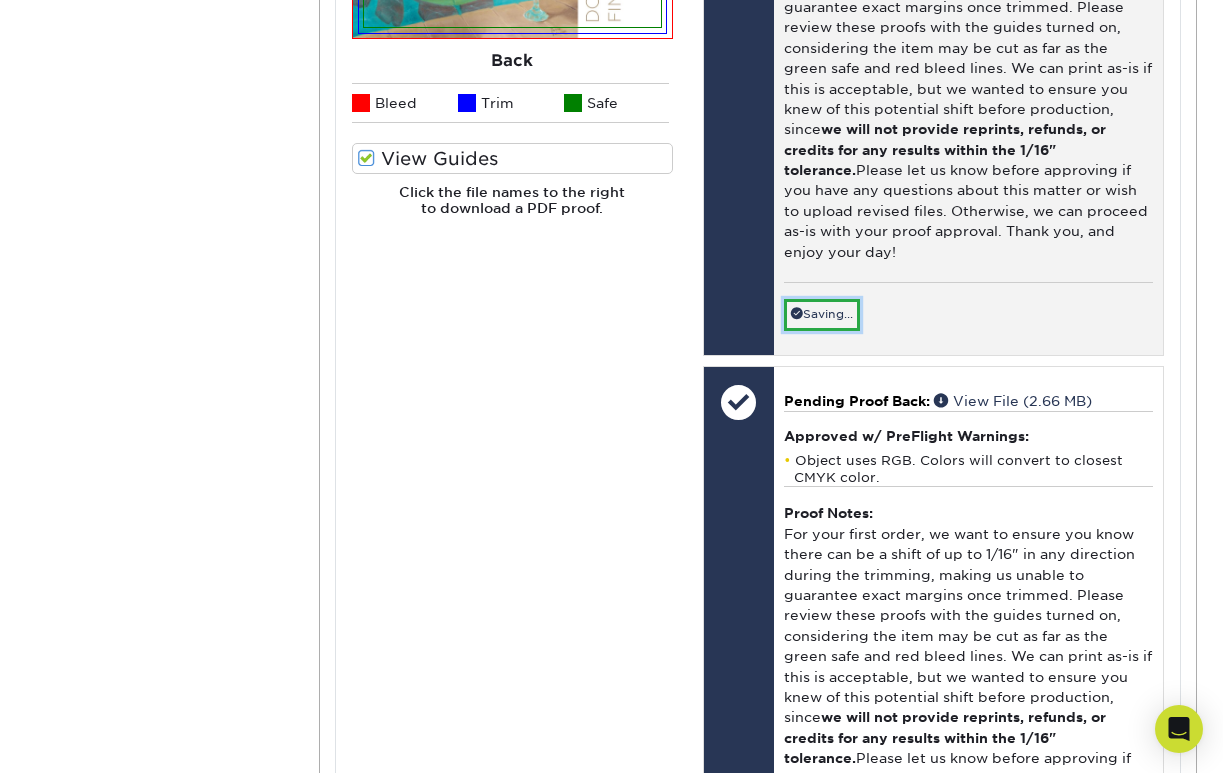 scroll, scrollTop: 6865, scrollLeft: 0, axis: vertical 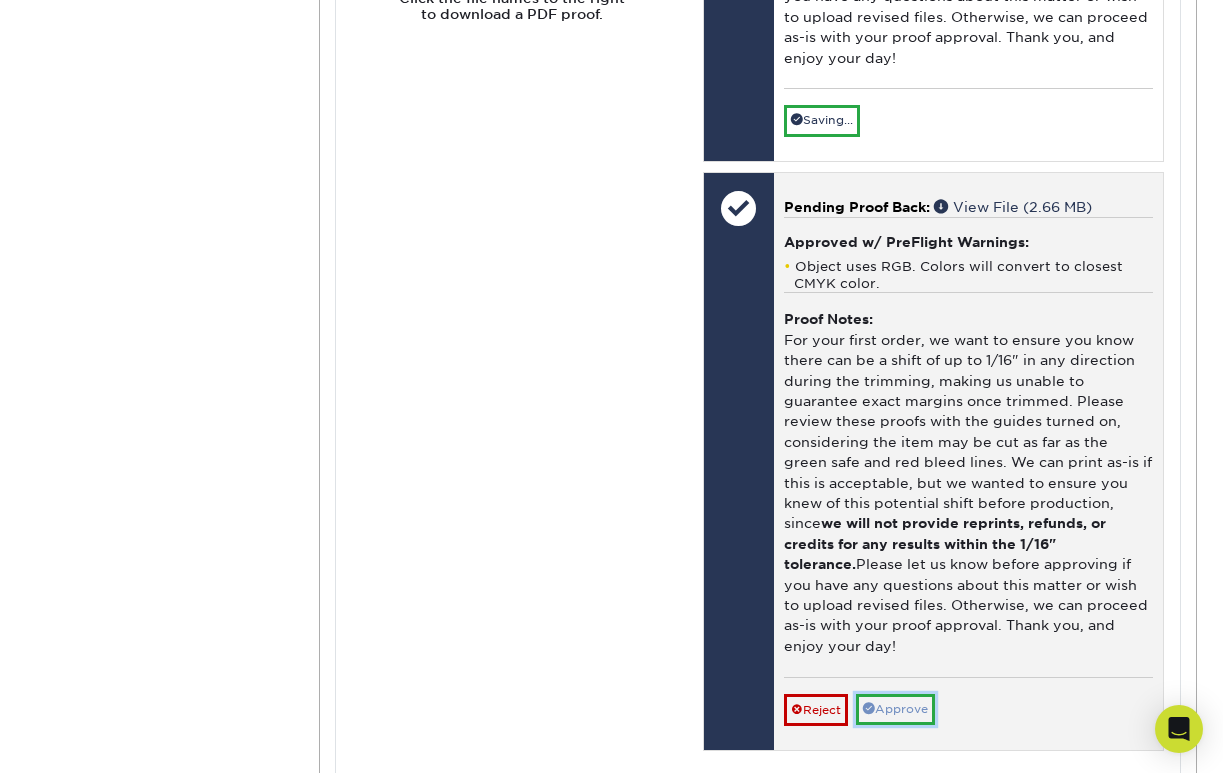 click on "Approve" at bounding box center (895, 709) 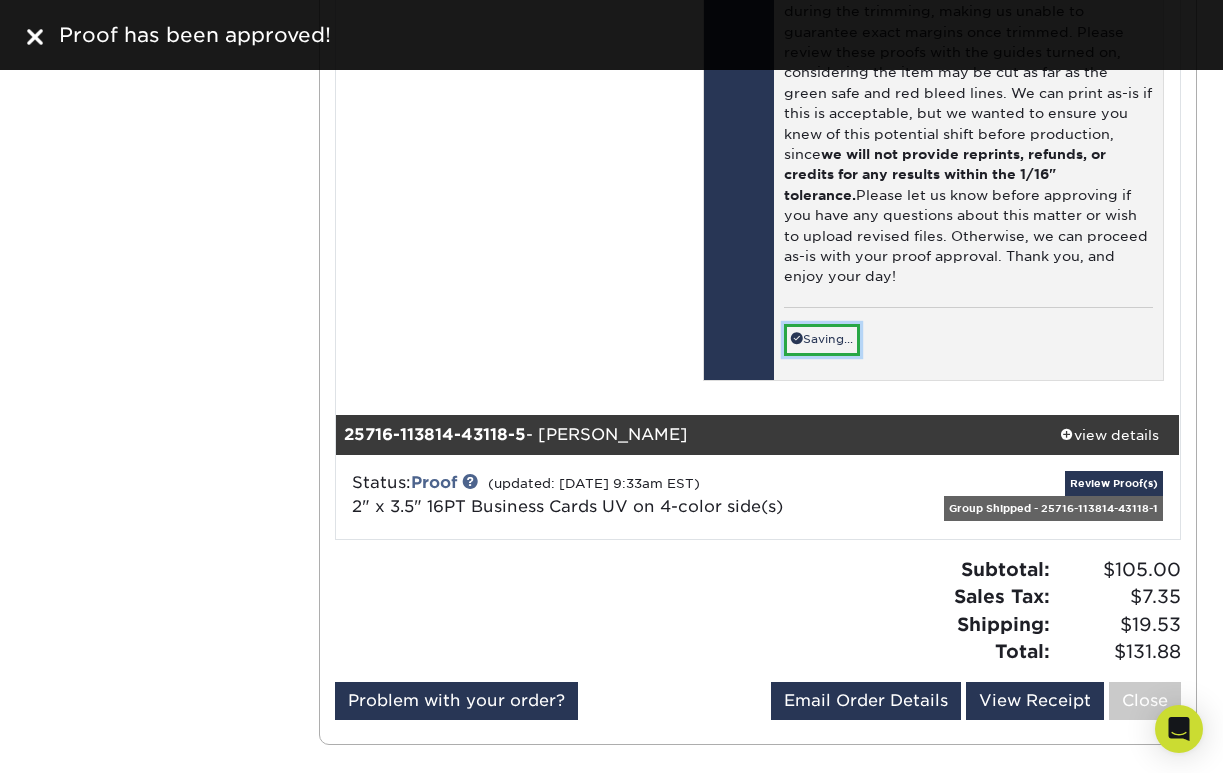 scroll, scrollTop: 7257, scrollLeft: 0, axis: vertical 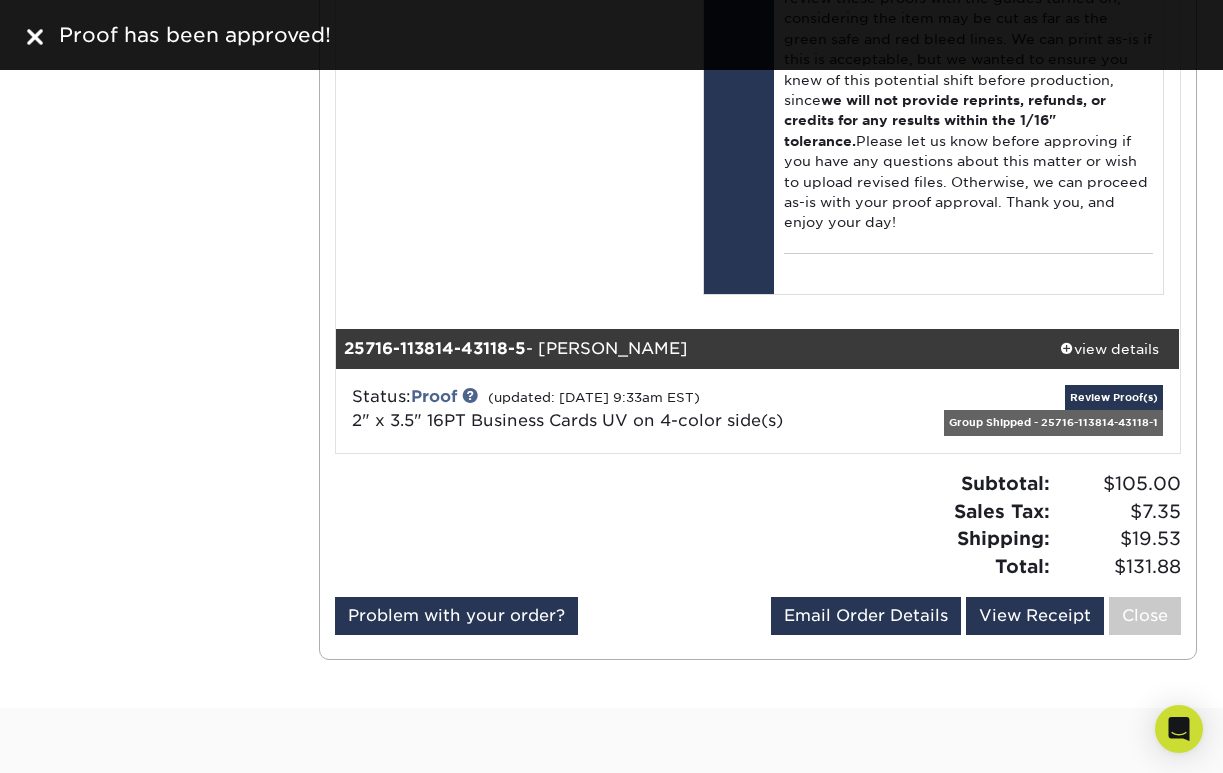 drag, startPoint x: 1113, startPoint y: 268, endPoint x: 1113, endPoint y: 282, distance: 14 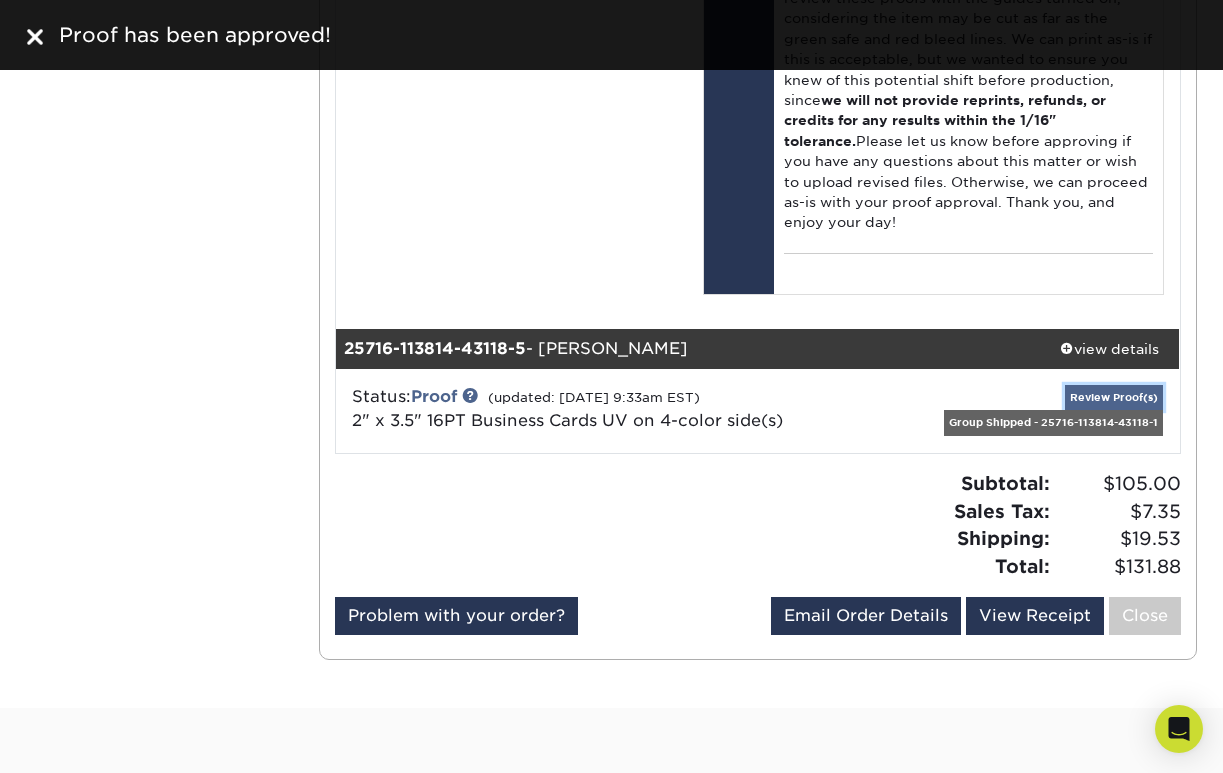 click on "Review Proof(s)" at bounding box center [1114, 397] 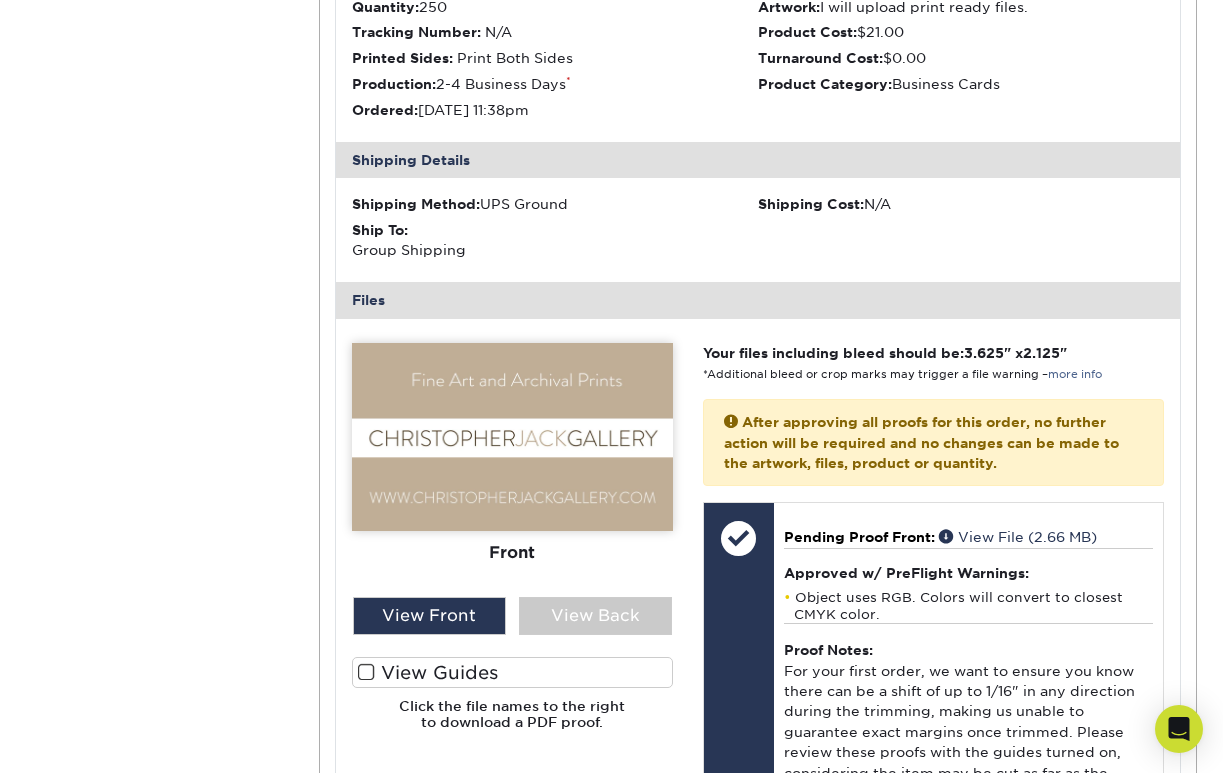 scroll, scrollTop: 7787, scrollLeft: 0, axis: vertical 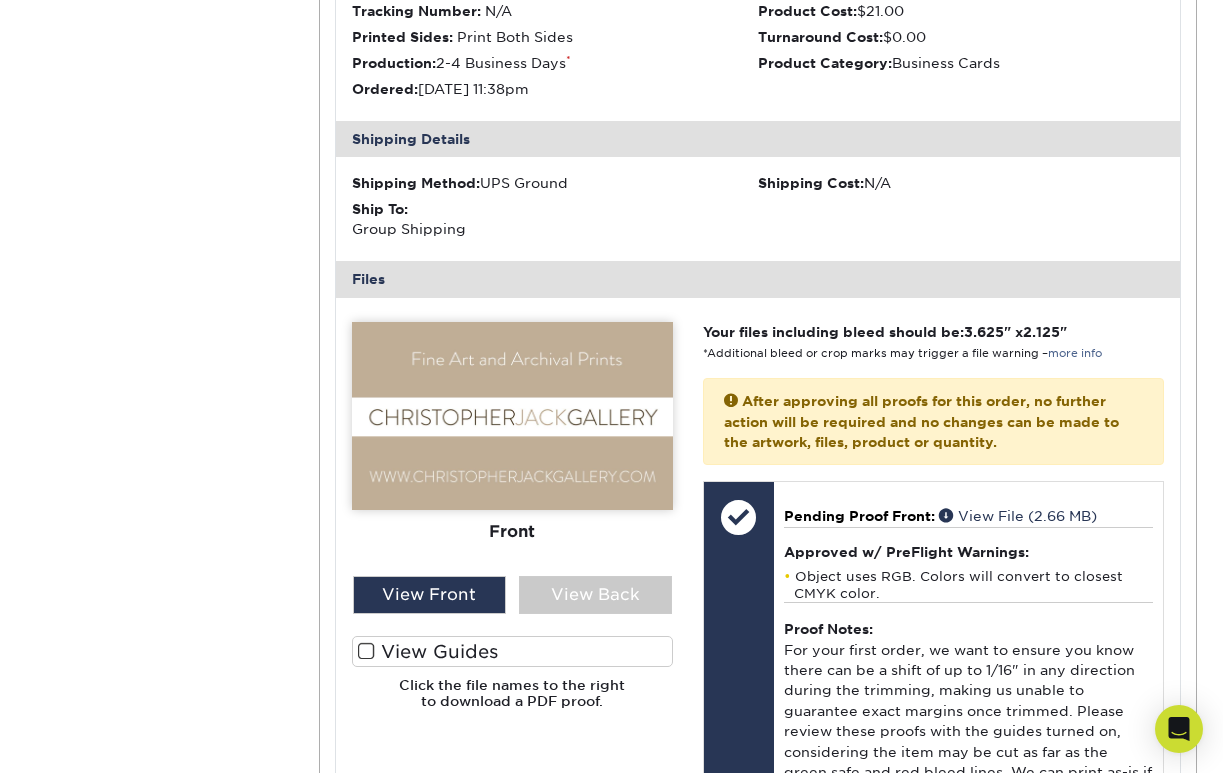 click at bounding box center [366, 651] 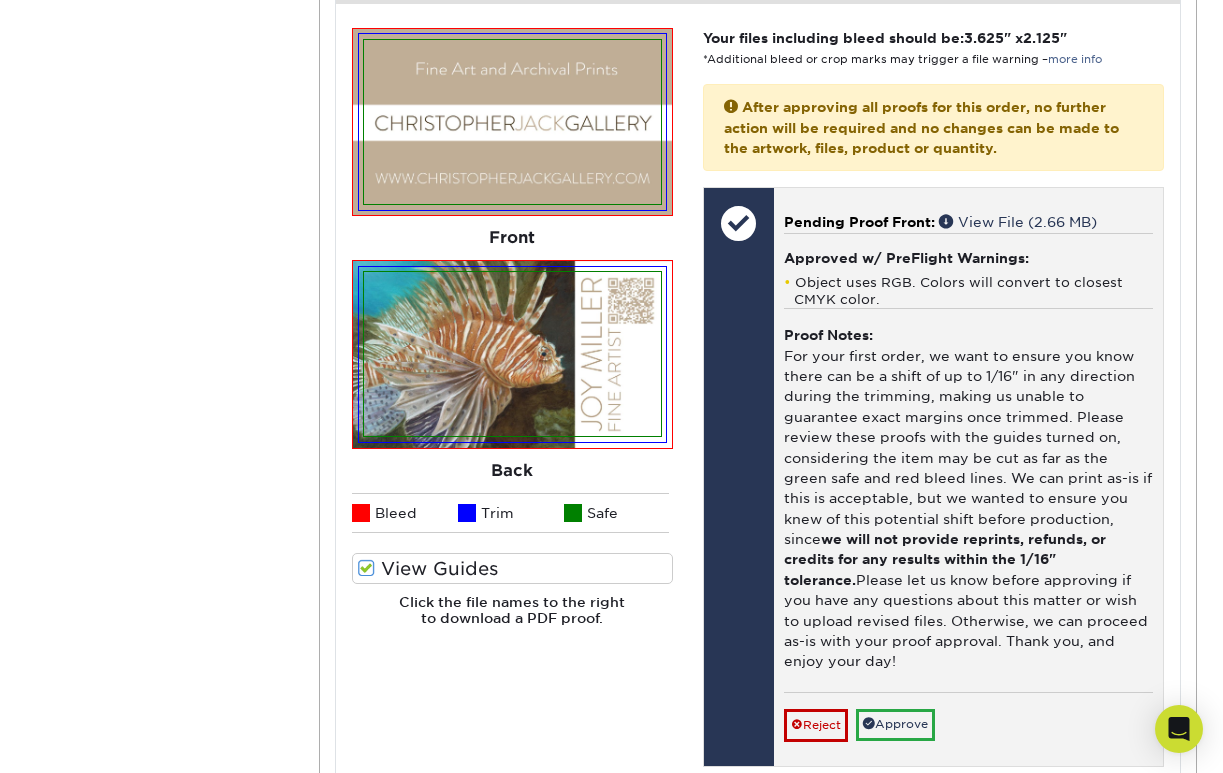scroll, scrollTop: 8092, scrollLeft: 0, axis: vertical 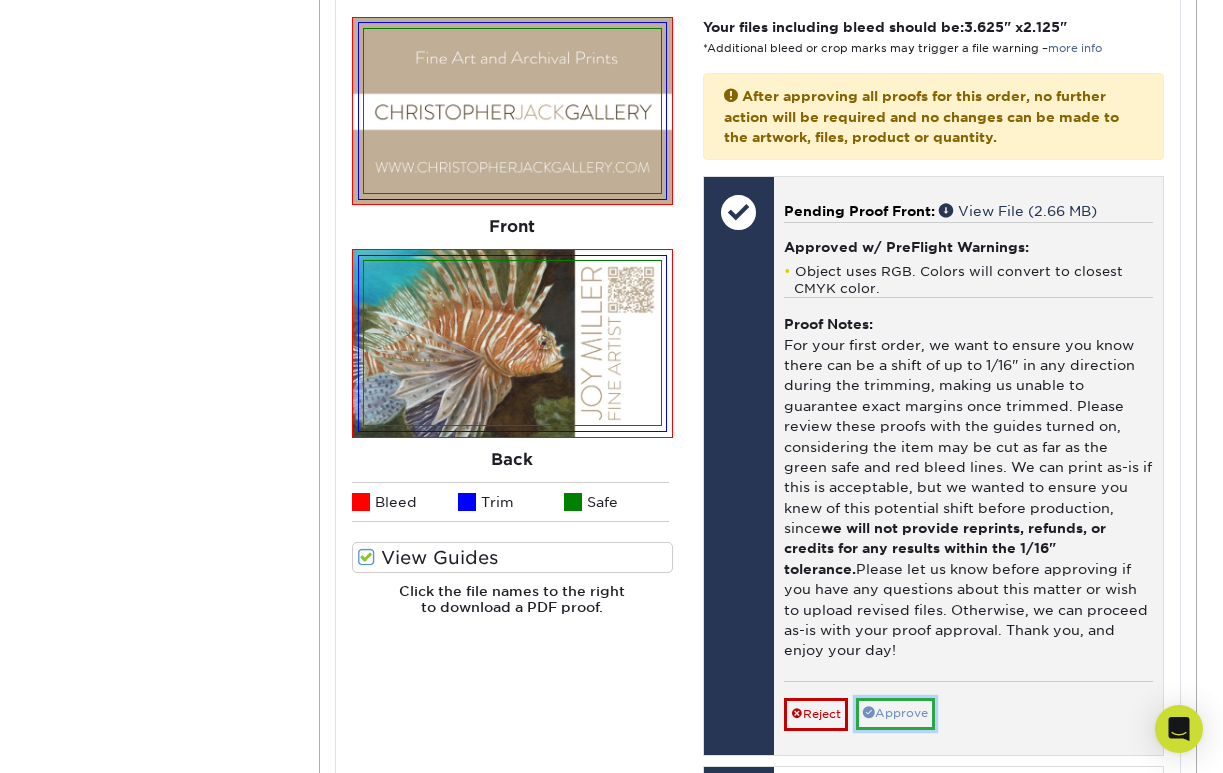 click on "Approve" at bounding box center [895, 713] 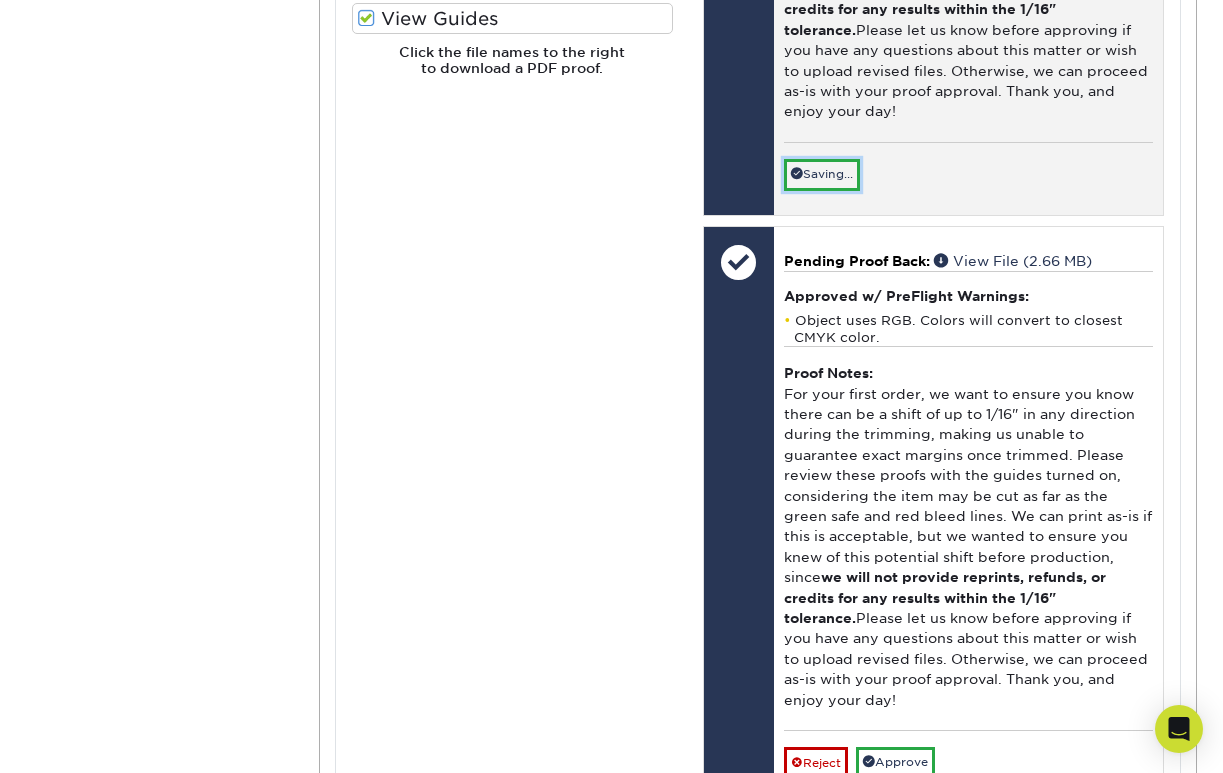scroll, scrollTop: 8633, scrollLeft: 0, axis: vertical 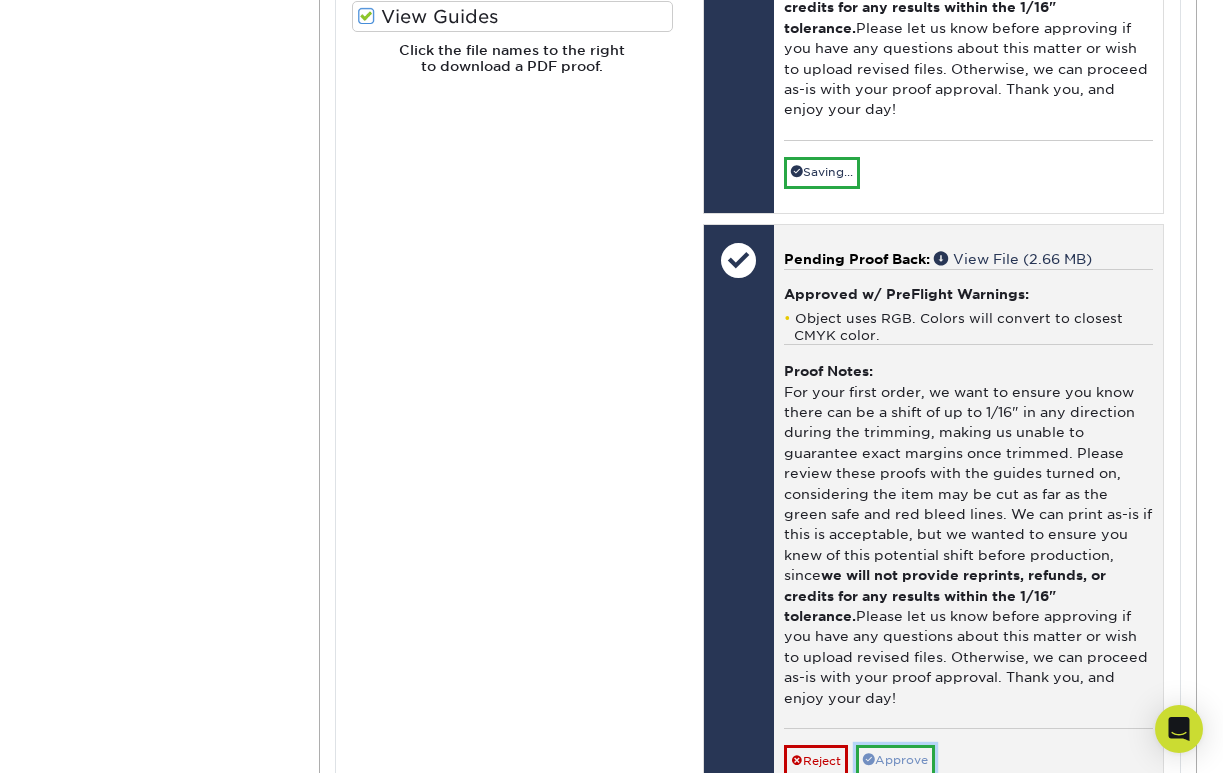 click on "Approve" at bounding box center [895, 760] 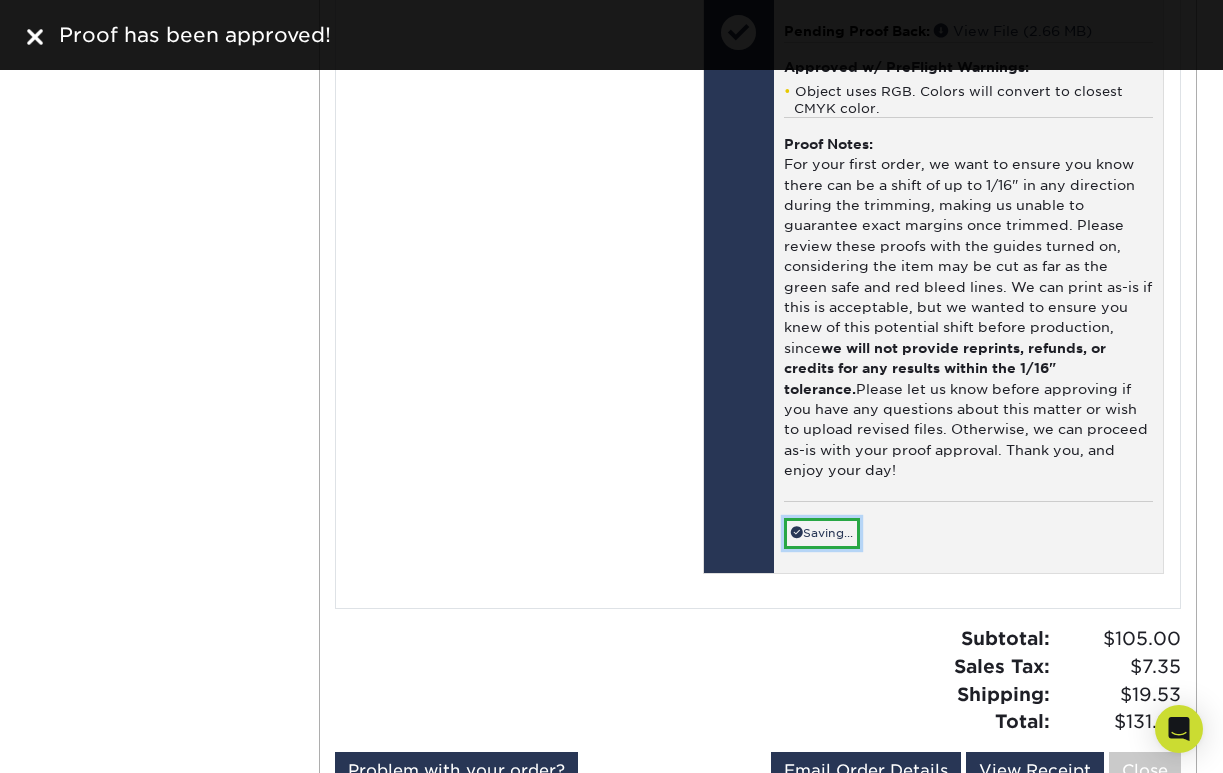 scroll, scrollTop: 8838, scrollLeft: 0, axis: vertical 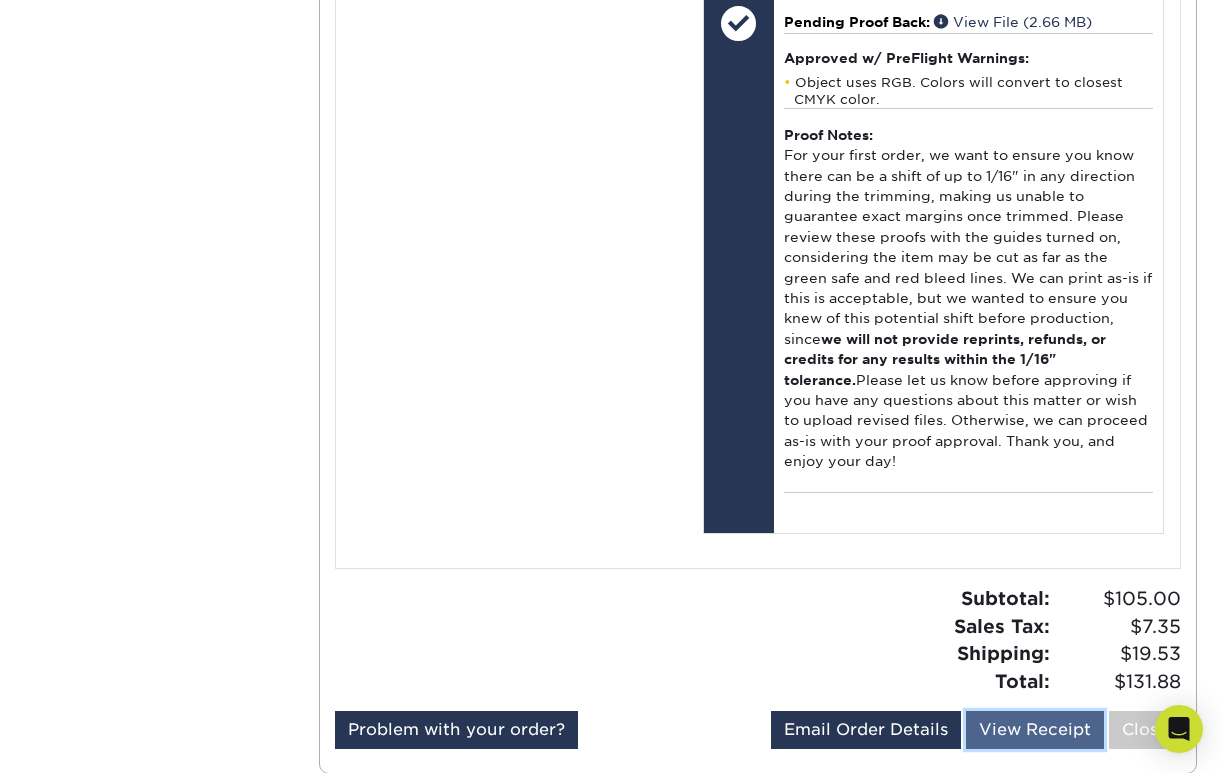 click on "View Receipt" at bounding box center (1035, 730) 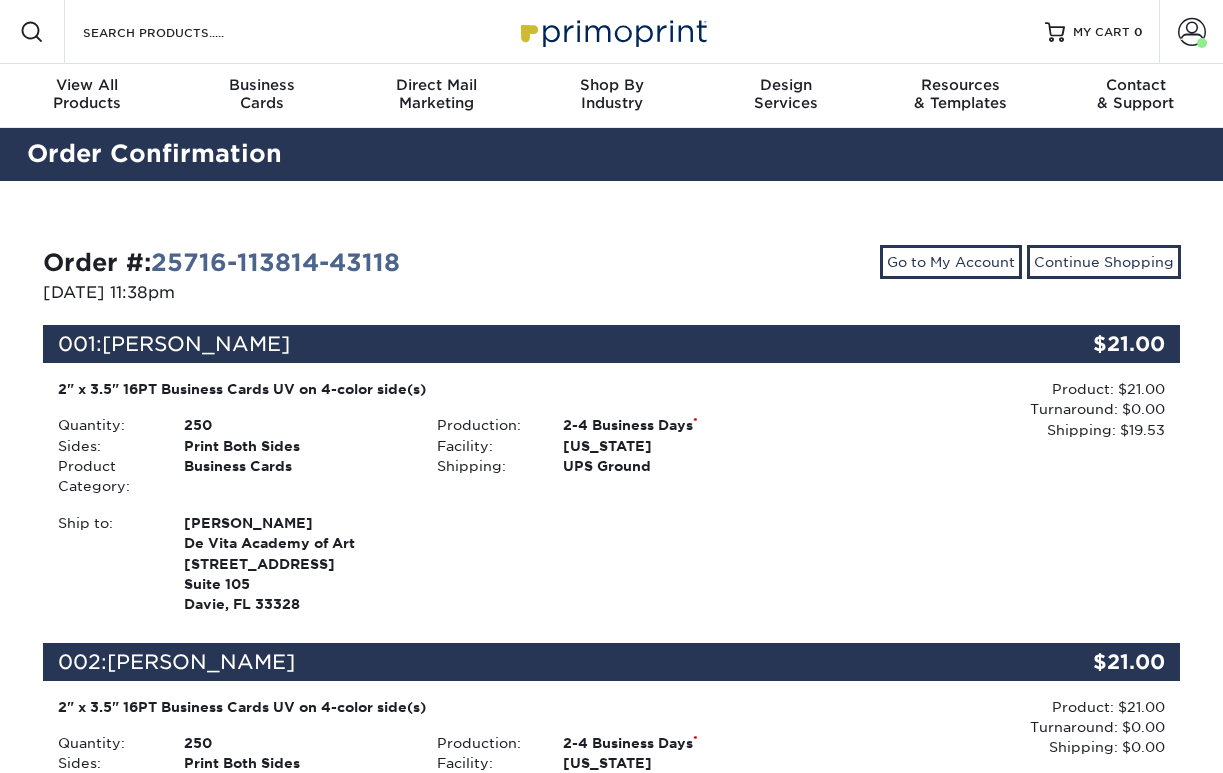 scroll, scrollTop: 0, scrollLeft: 0, axis: both 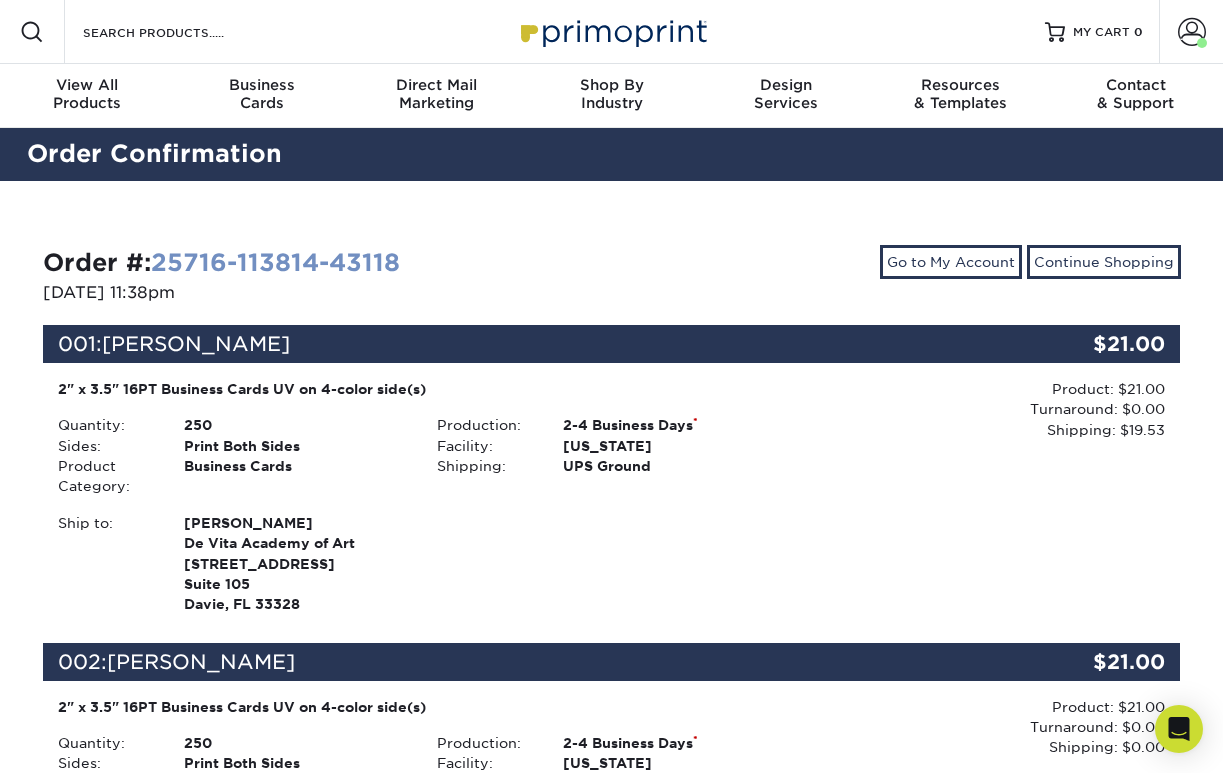 click on "25716-113814-43118" at bounding box center [275, 262] 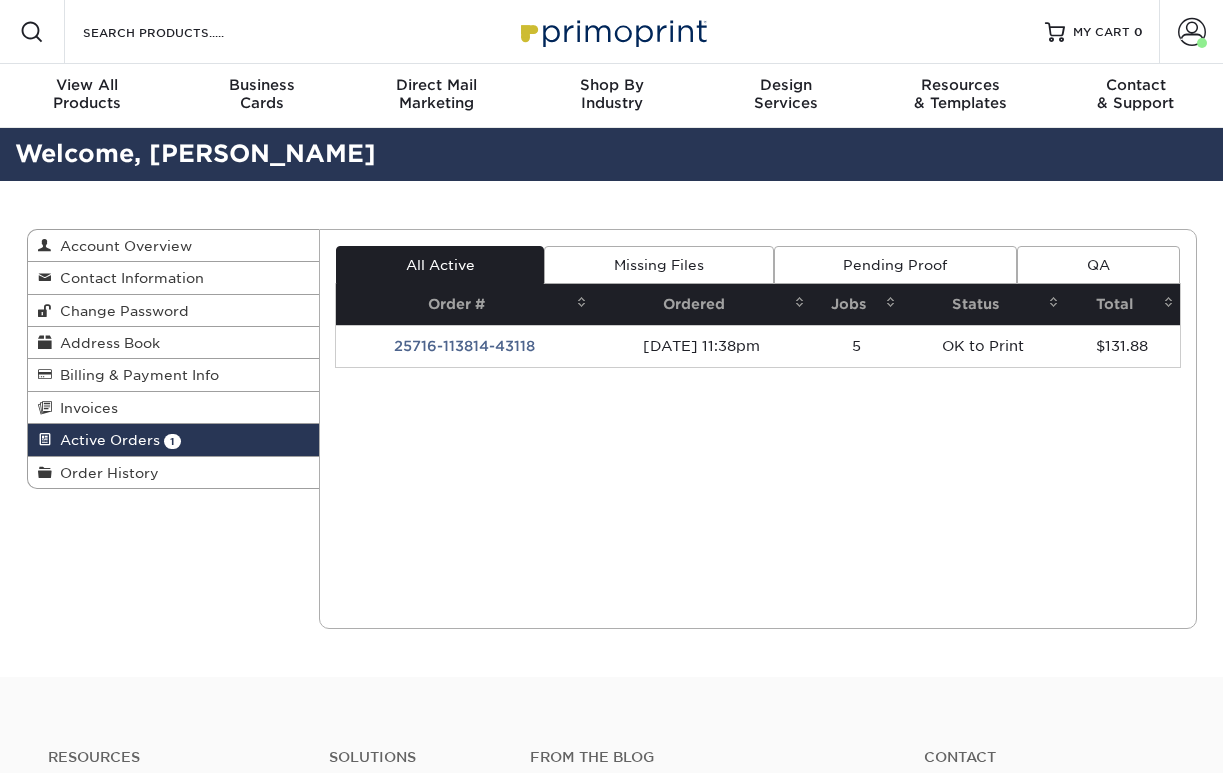 scroll, scrollTop: 0, scrollLeft: 0, axis: both 